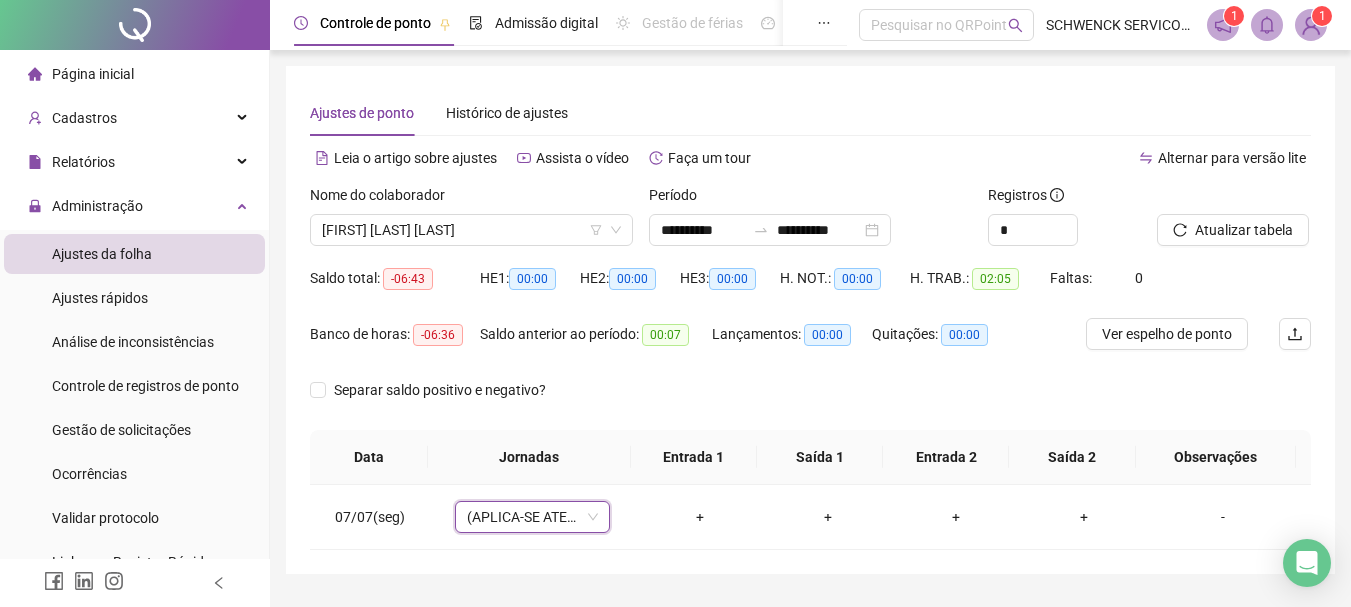 scroll, scrollTop: 0, scrollLeft: 0, axis: both 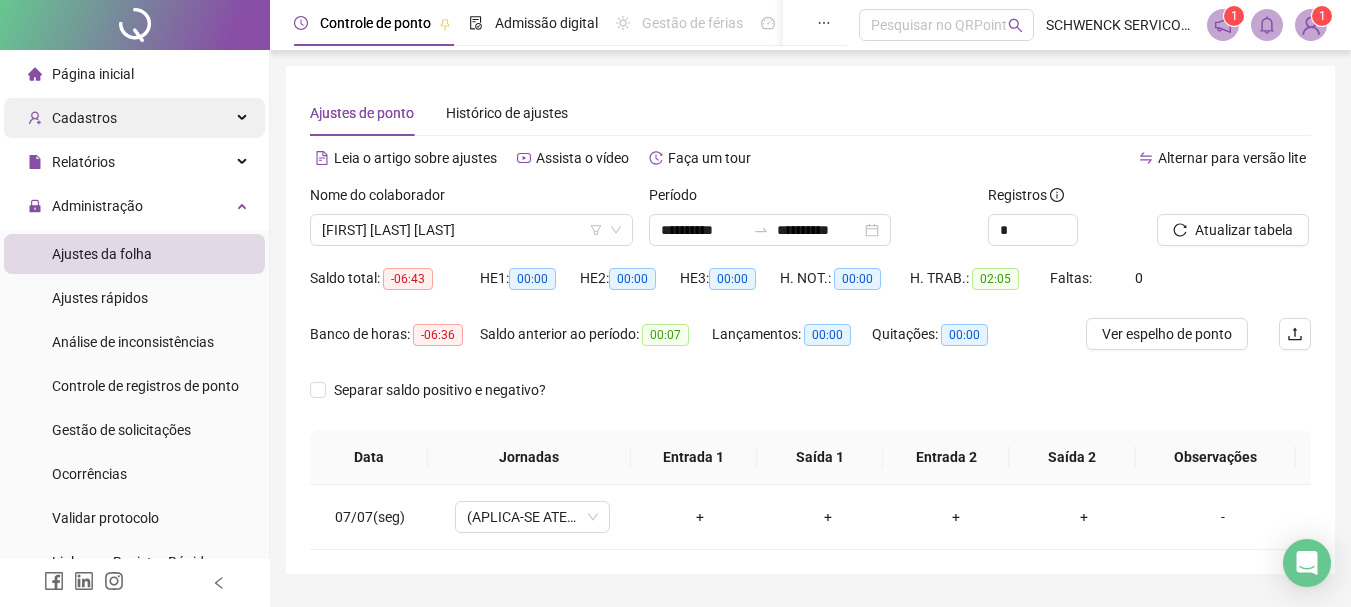 click on "Cadastros" at bounding box center [134, 118] 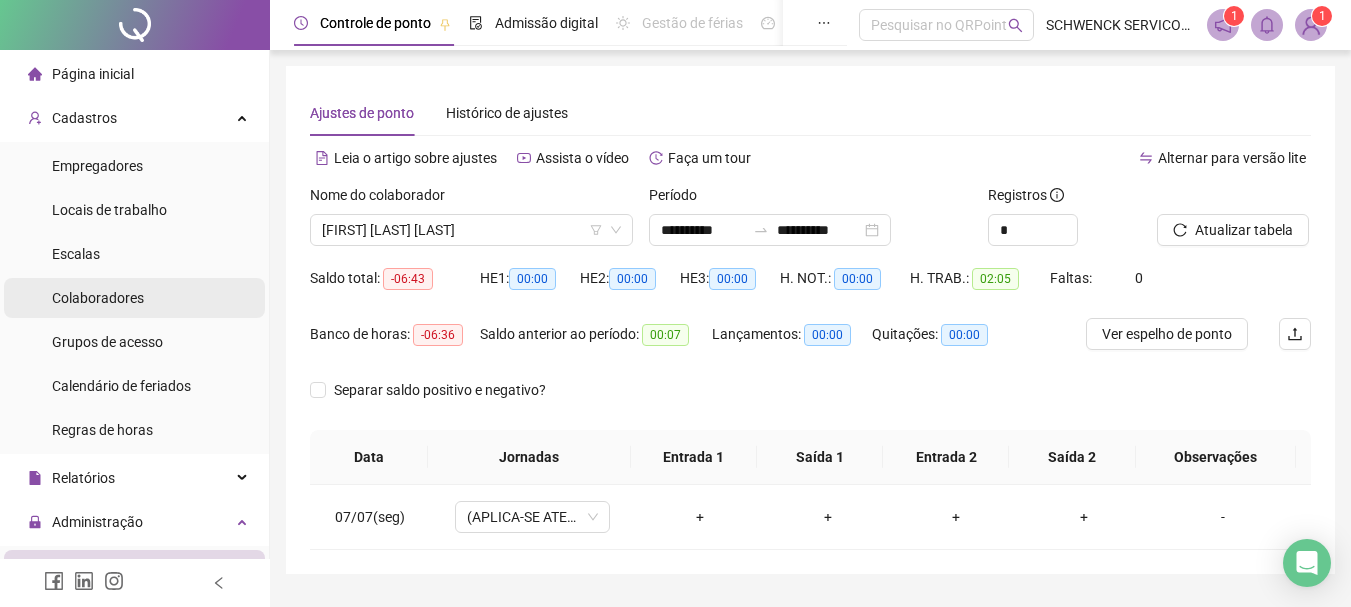 click on "Colaboradores" at bounding box center [98, 298] 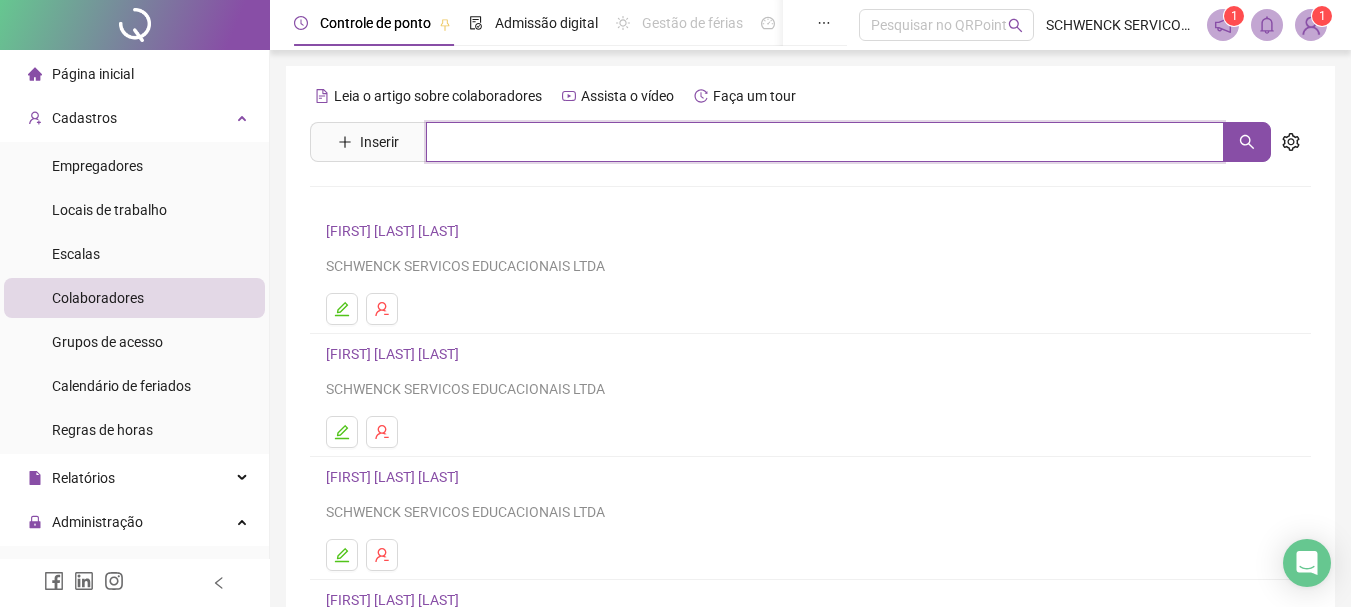 click at bounding box center [825, 142] 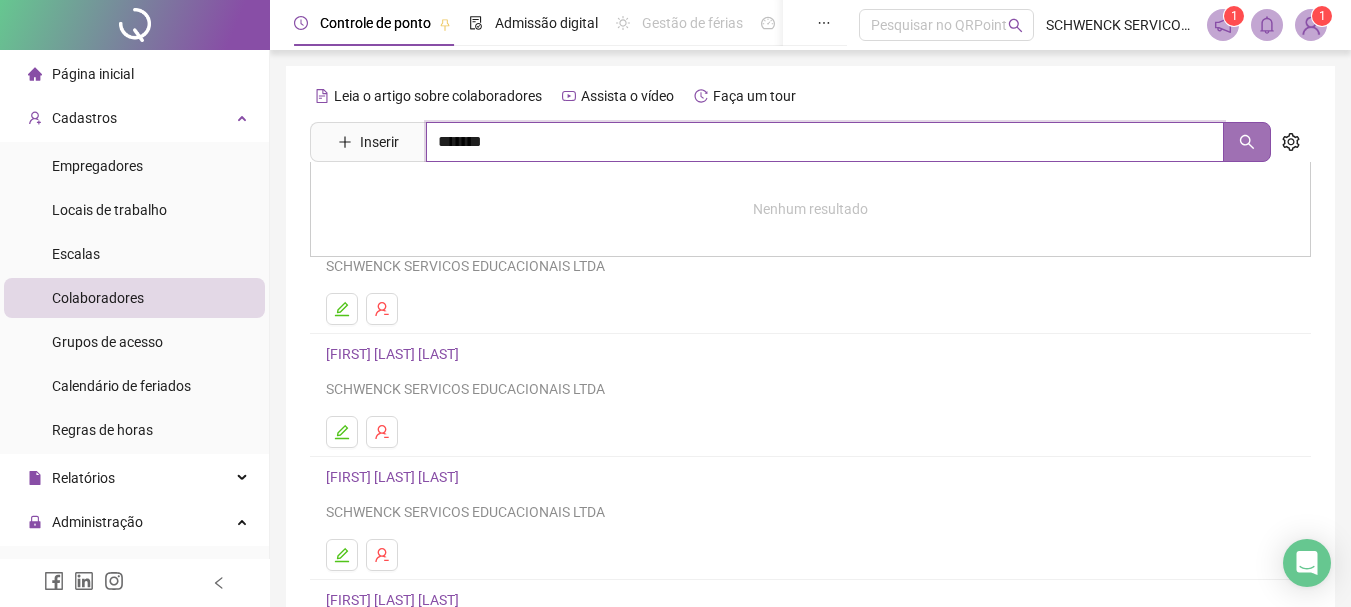 click at bounding box center [1247, 142] 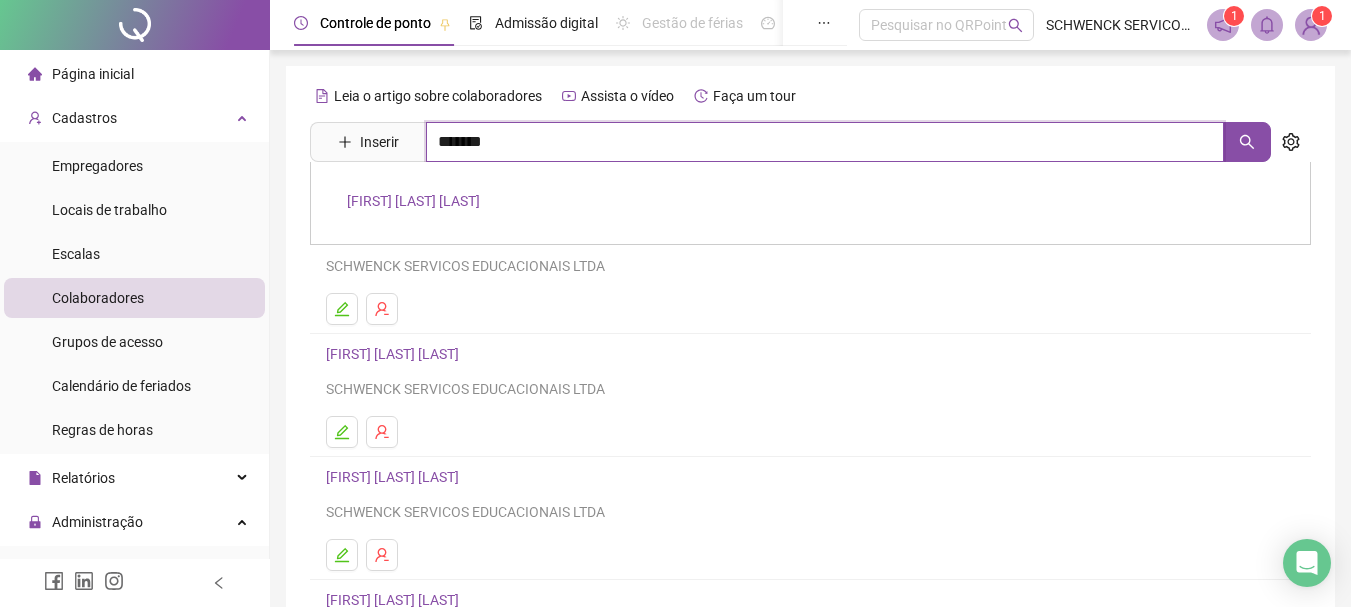 type on "*******" 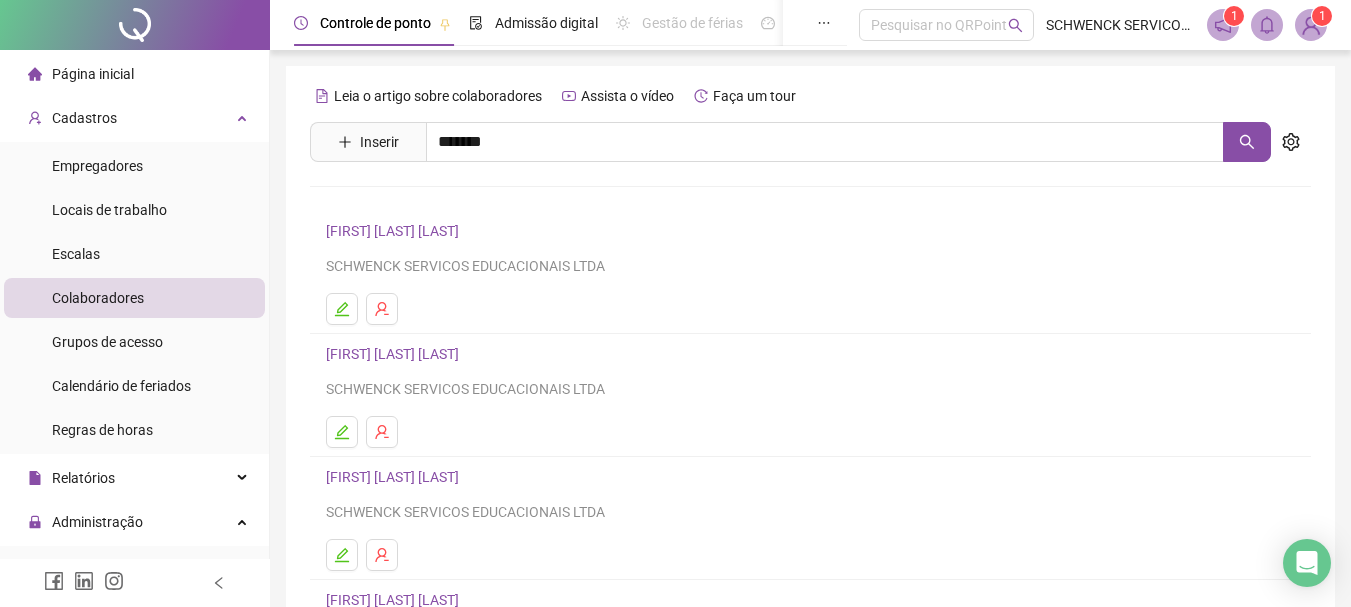 click on "[FIRST] [LAST] [LAST]" at bounding box center (413, 201) 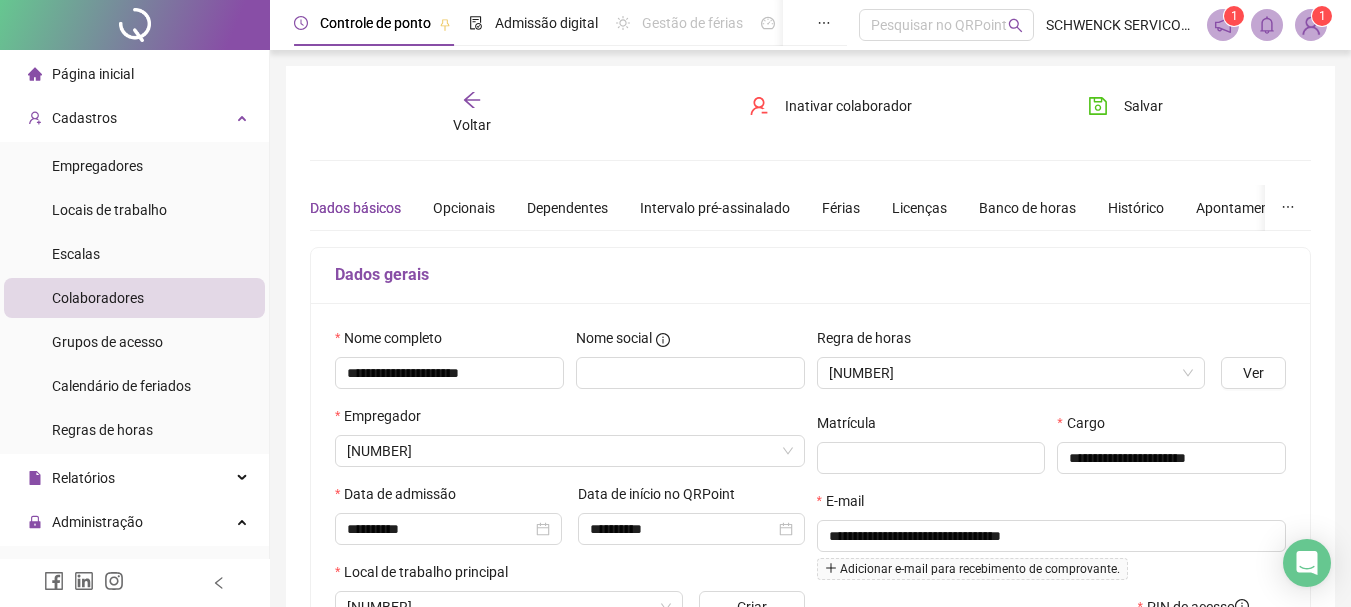 type on "**********" 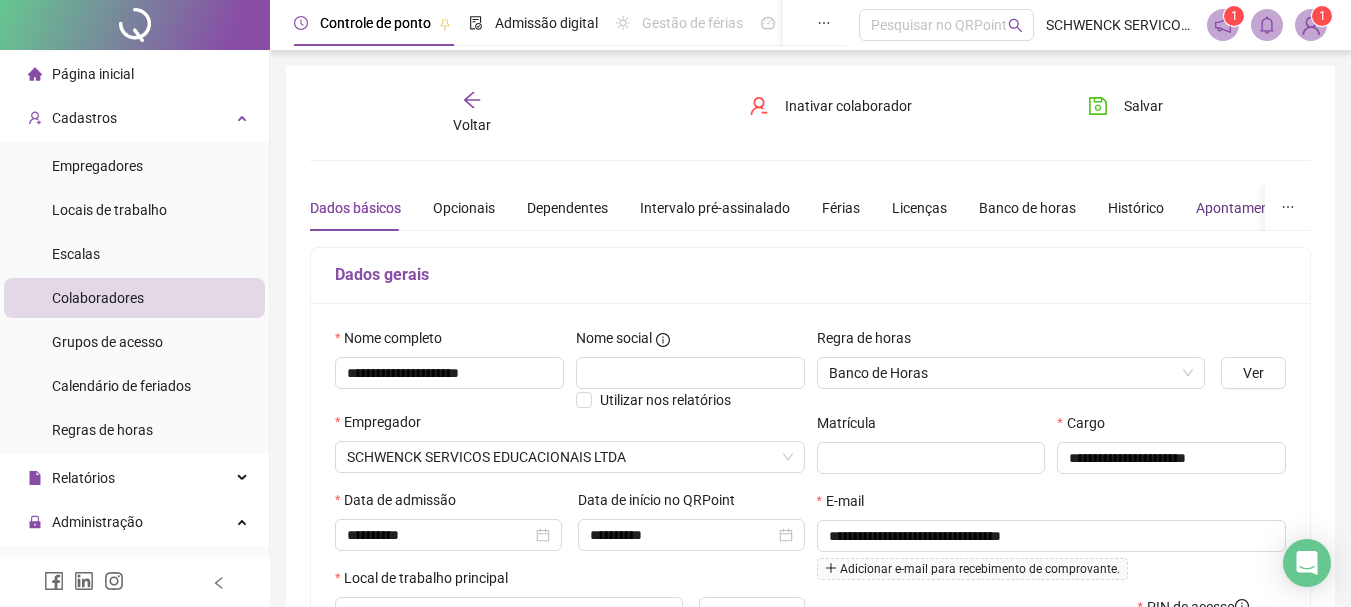 click on "Apontamentos" at bounding box center (1242, 208) 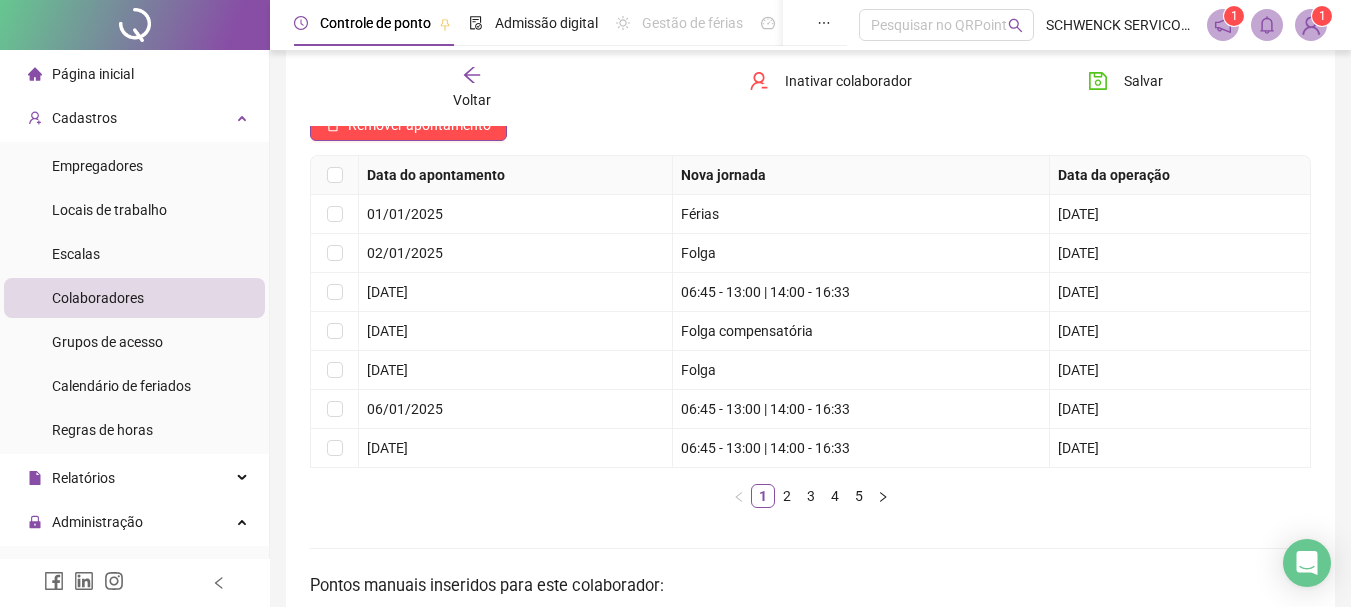 scroll, scrollTop: 175, scrollLeft: 0, axis: vertical 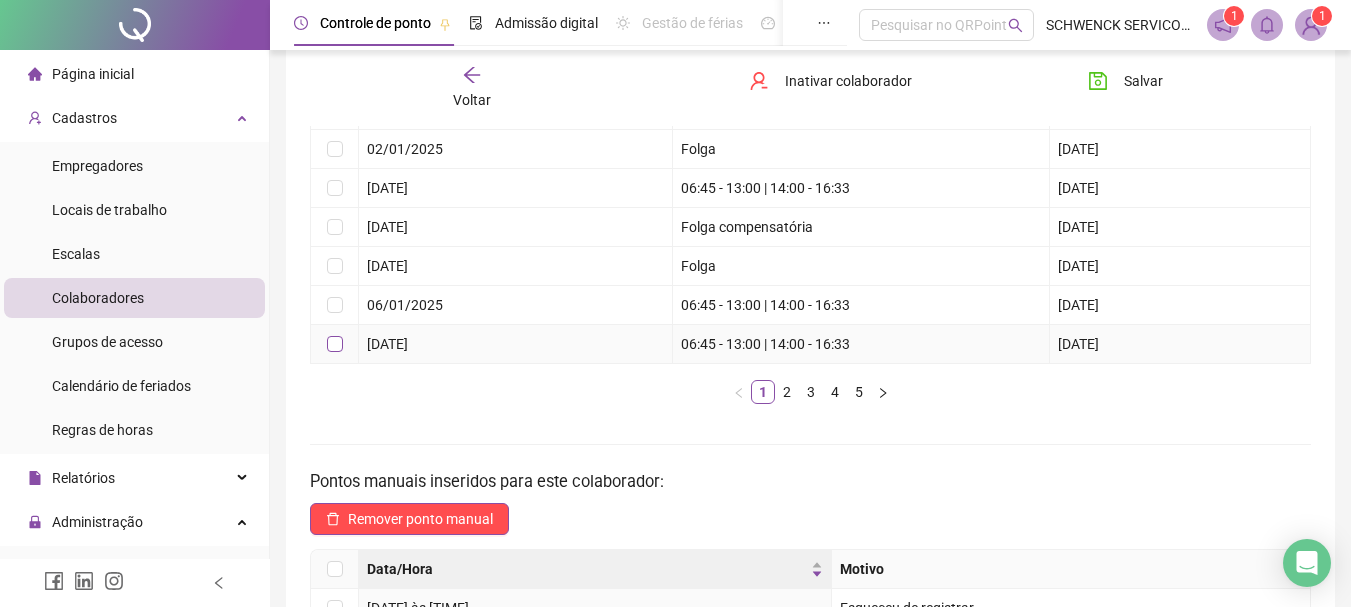 click at bounding box center (335, 344) 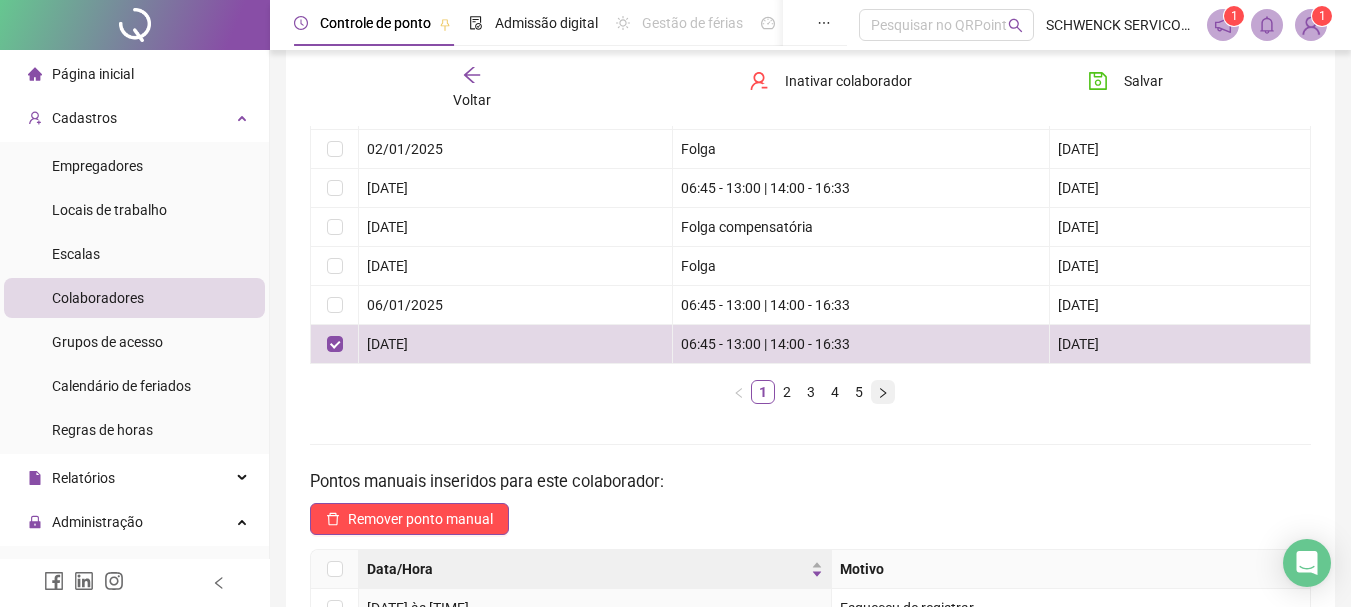 click 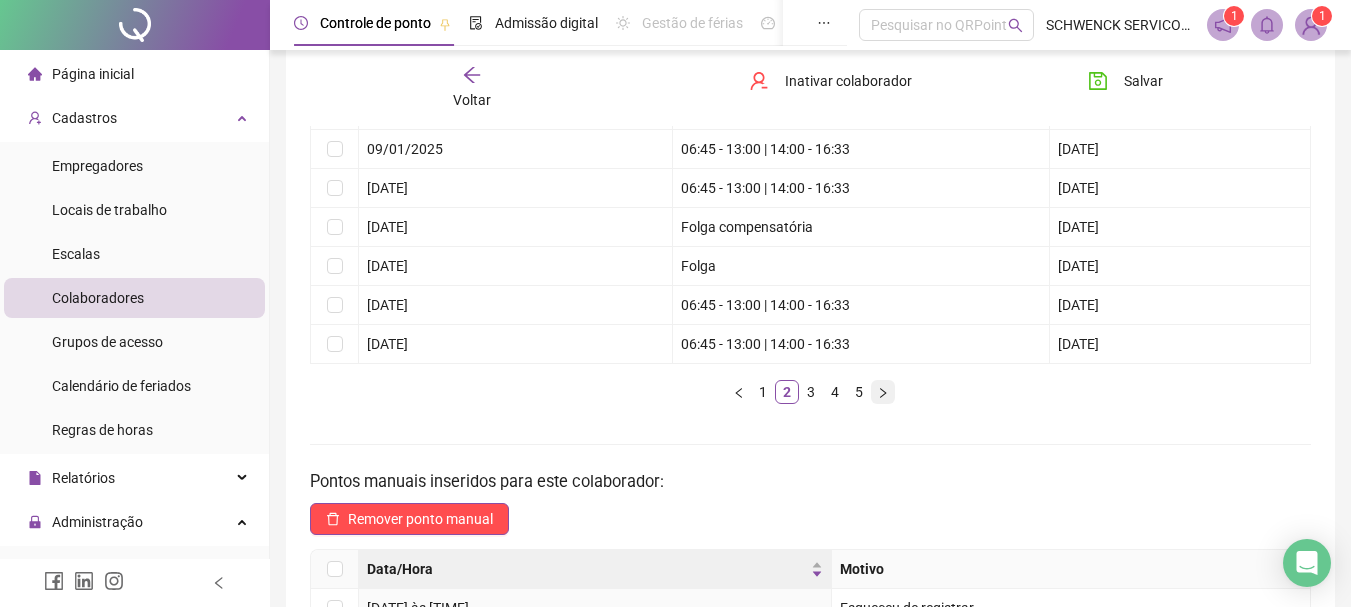 click 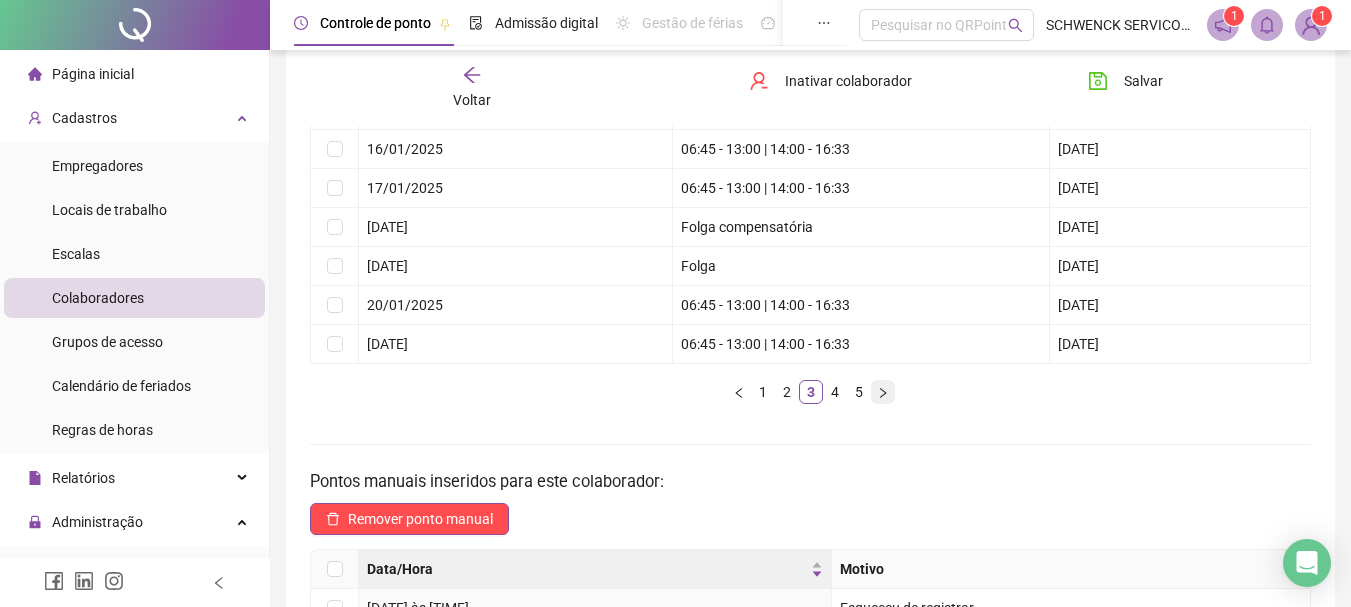 click 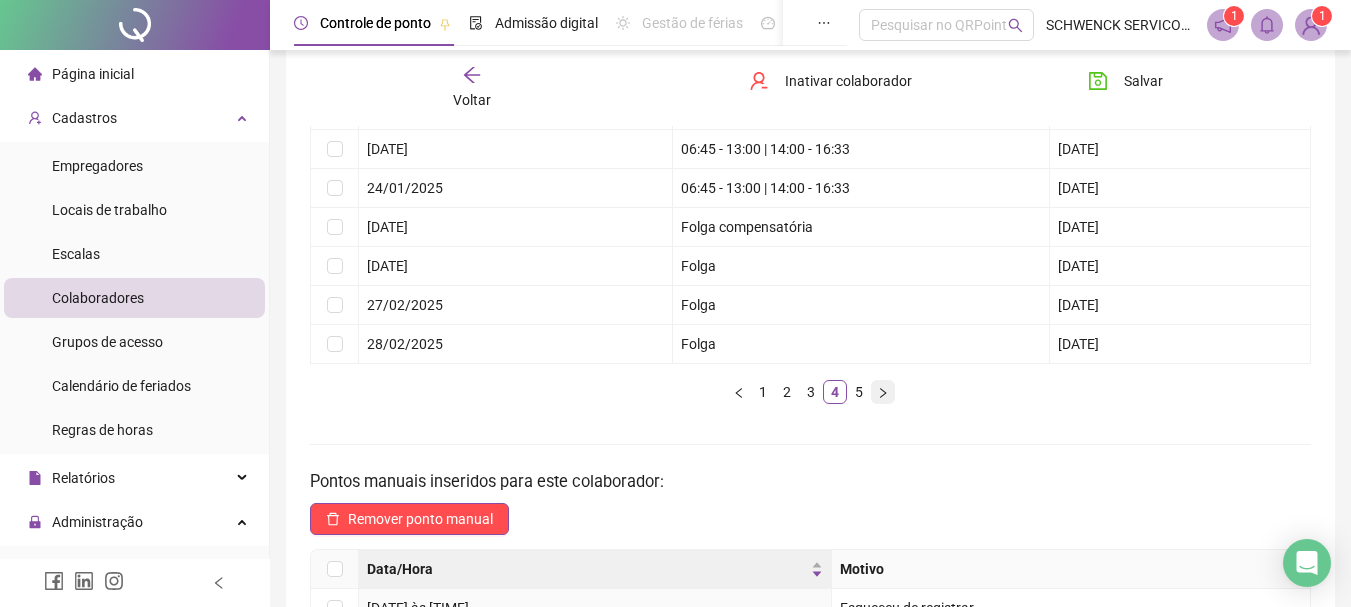 click 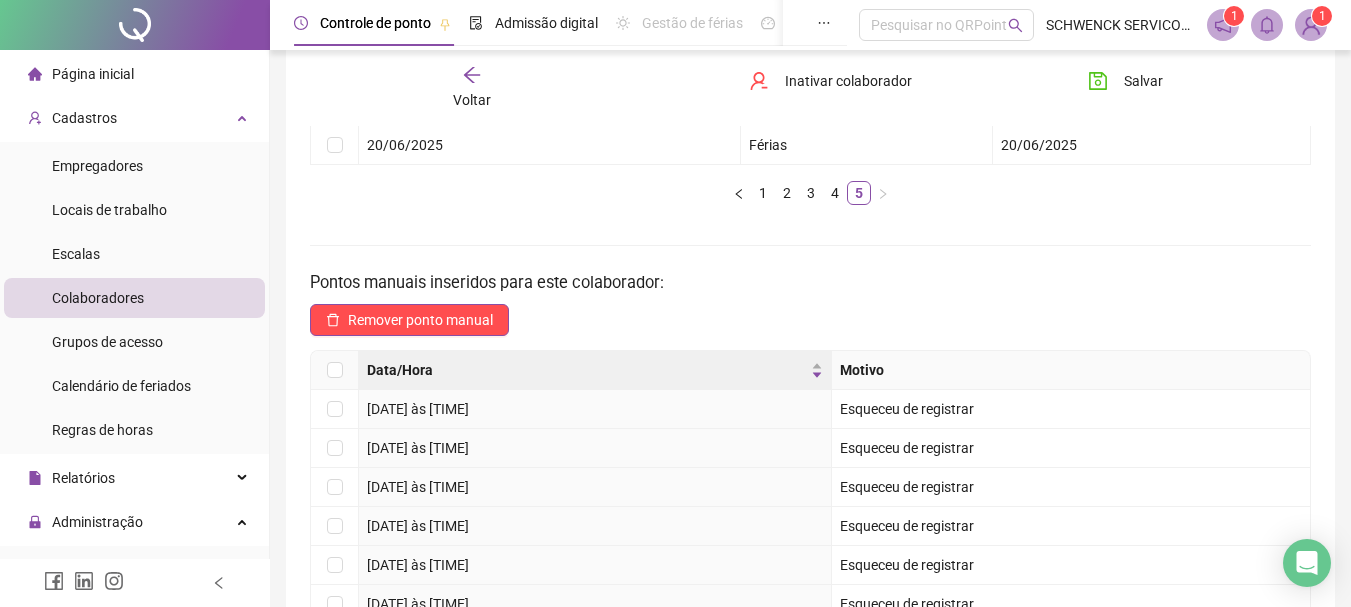 scroll, scrollTop: 475, scrollLeft: 0, axis: vertical 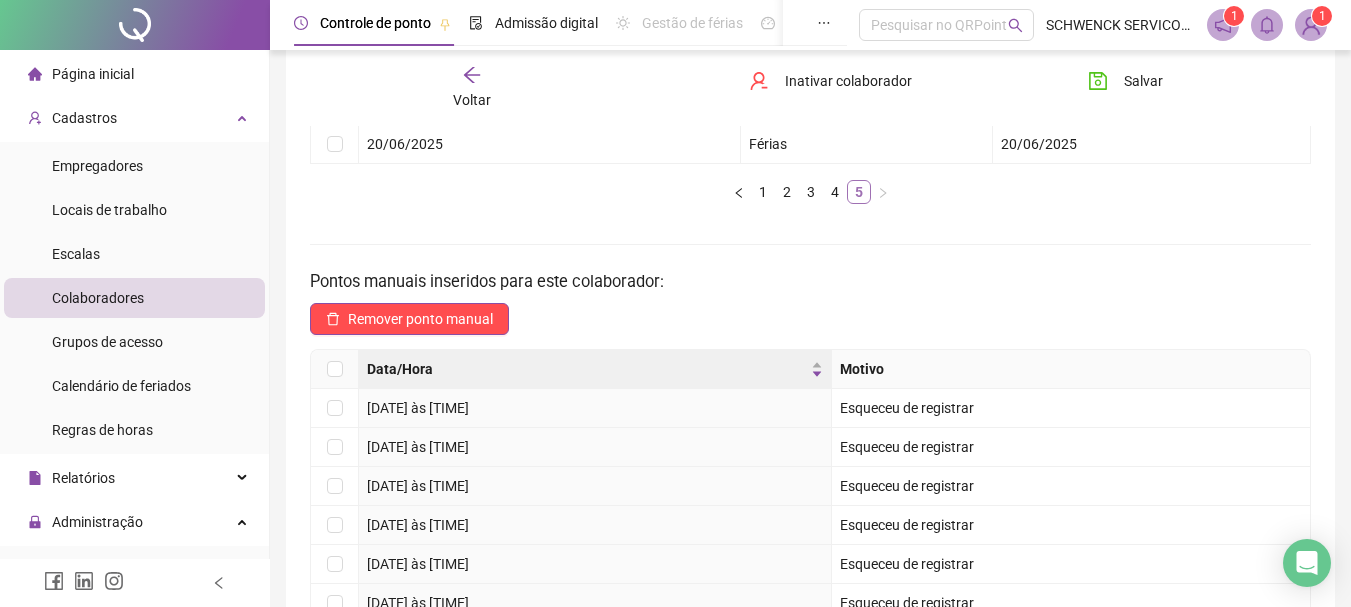 click on "5" at bounding box center [859, 192] 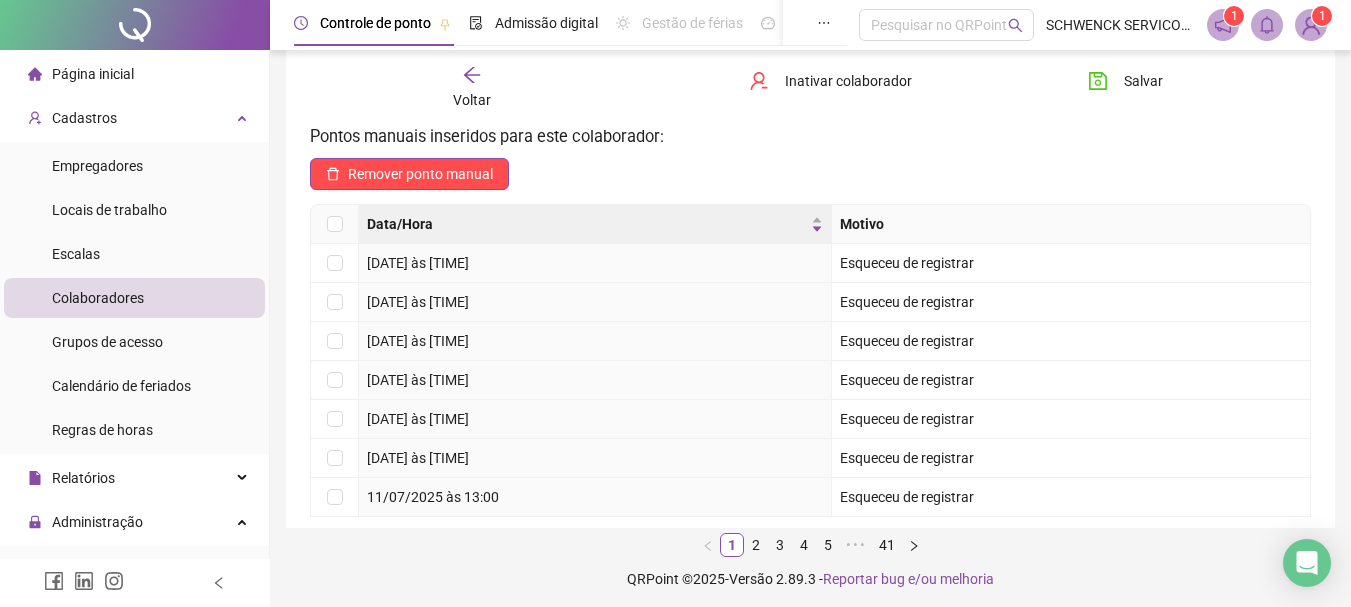 scroll, scrollTop: 627, scrollLeft: 0, axis: vertical 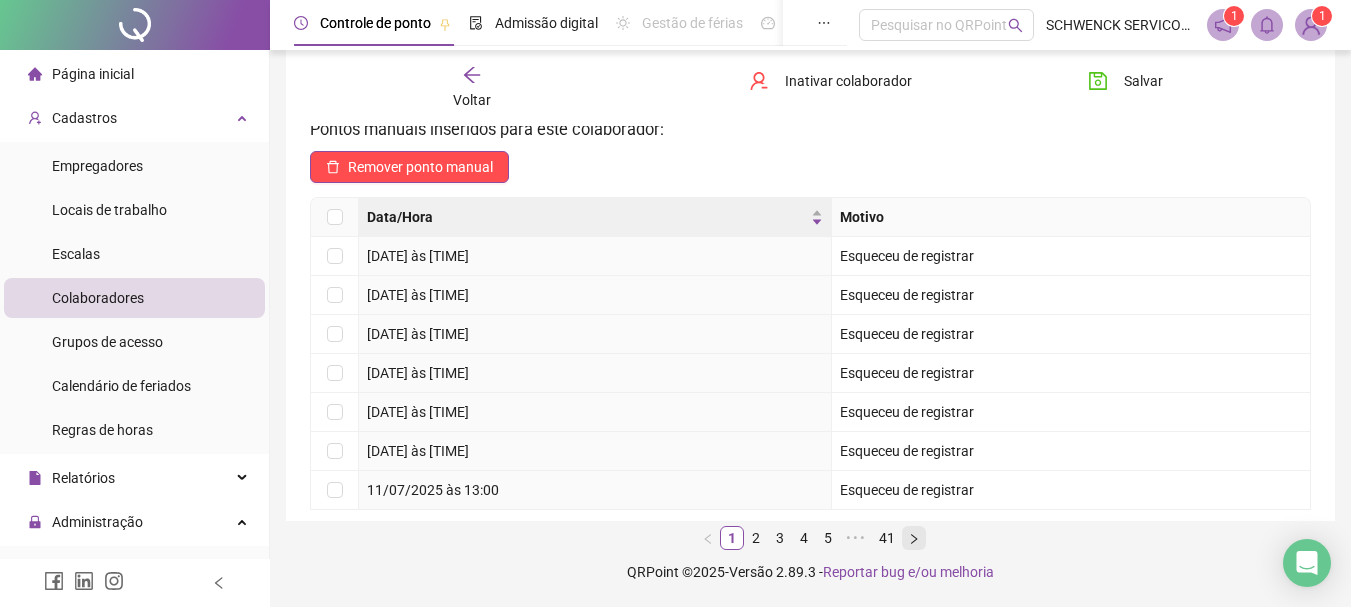 click 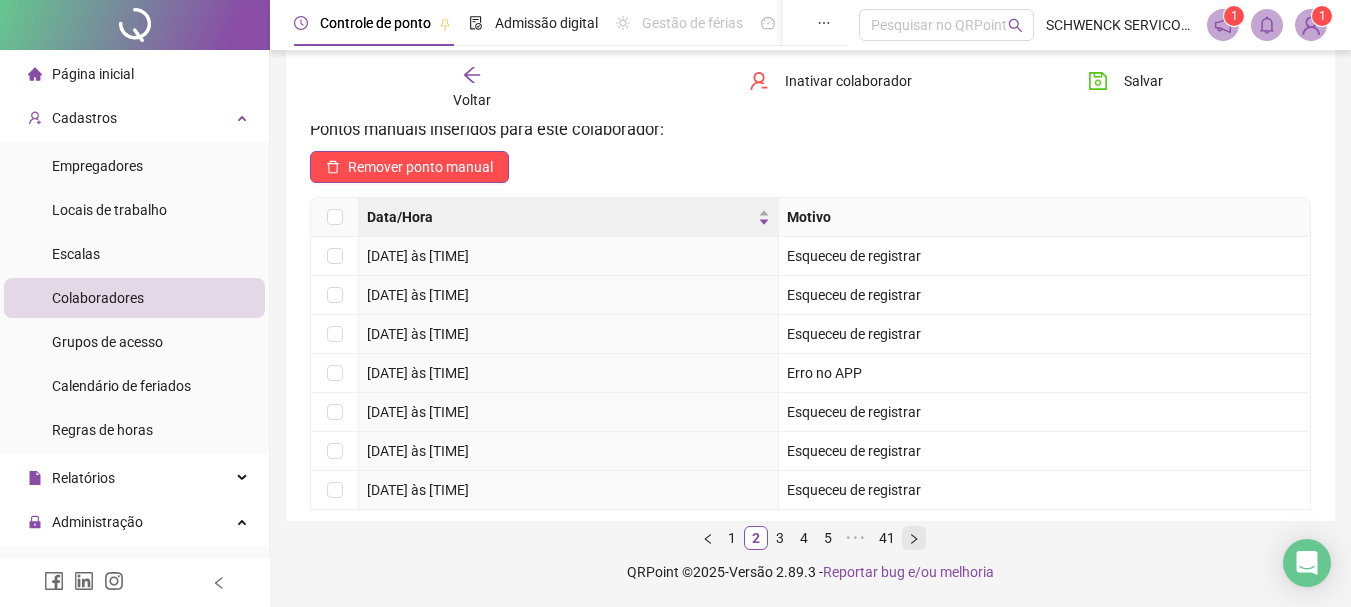 click at bounding box center (914, 538) 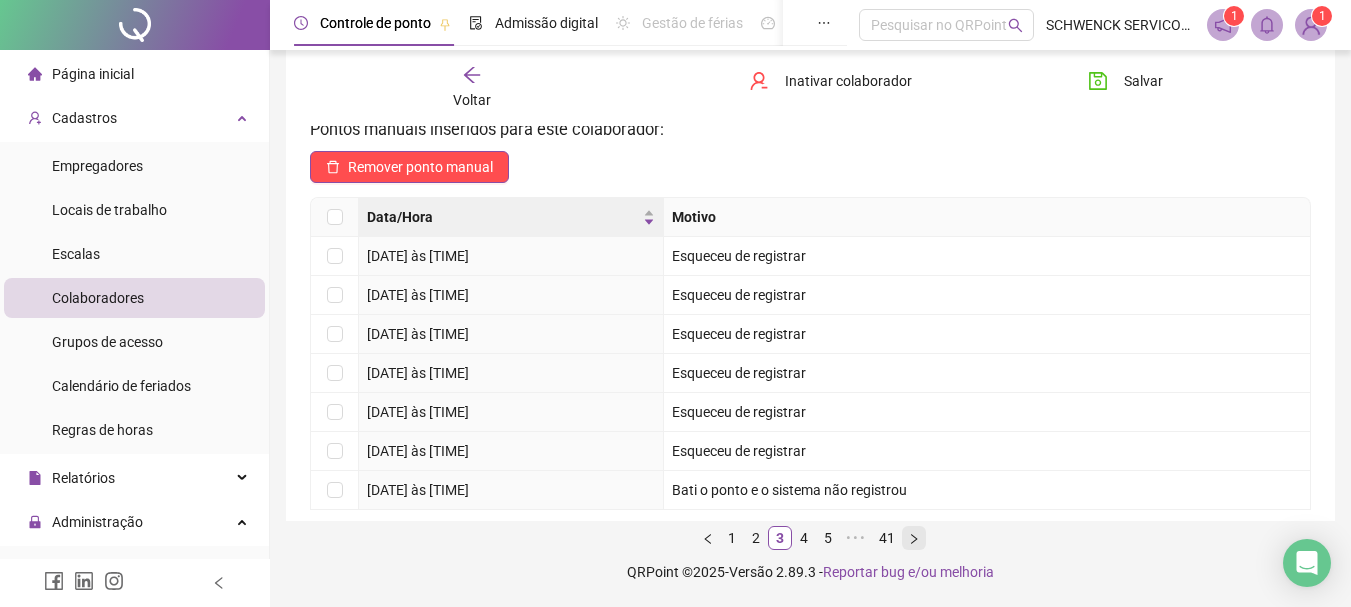 click 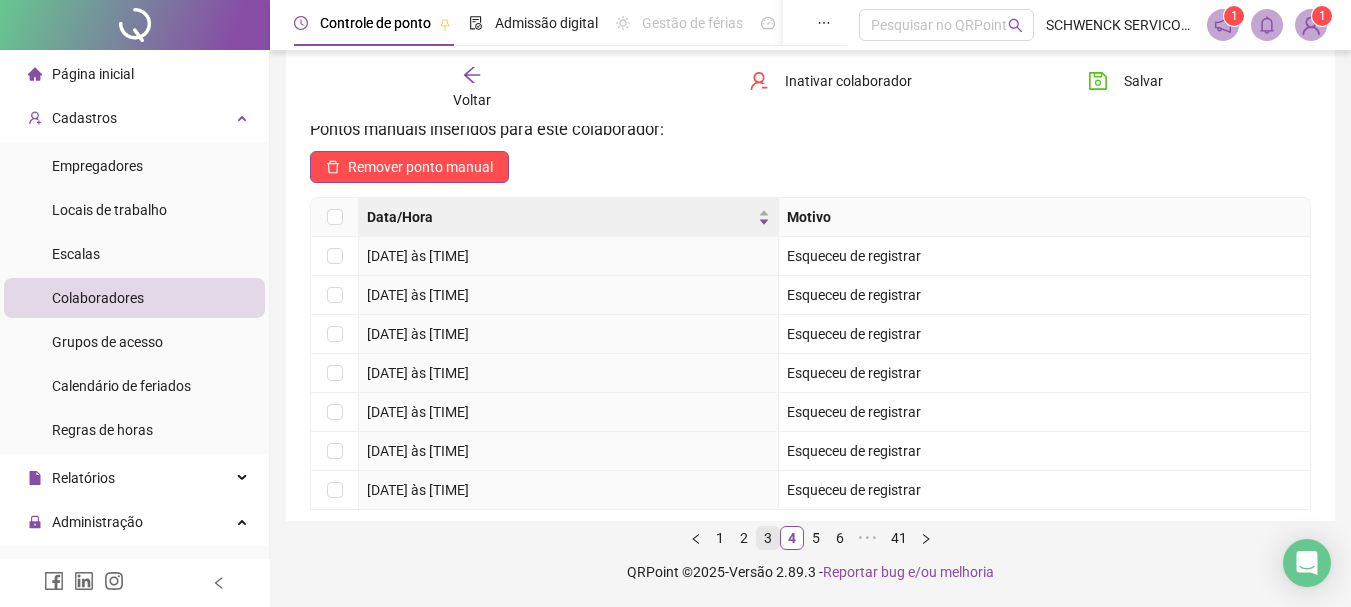 click on "3" at bounding box center [768, 538] 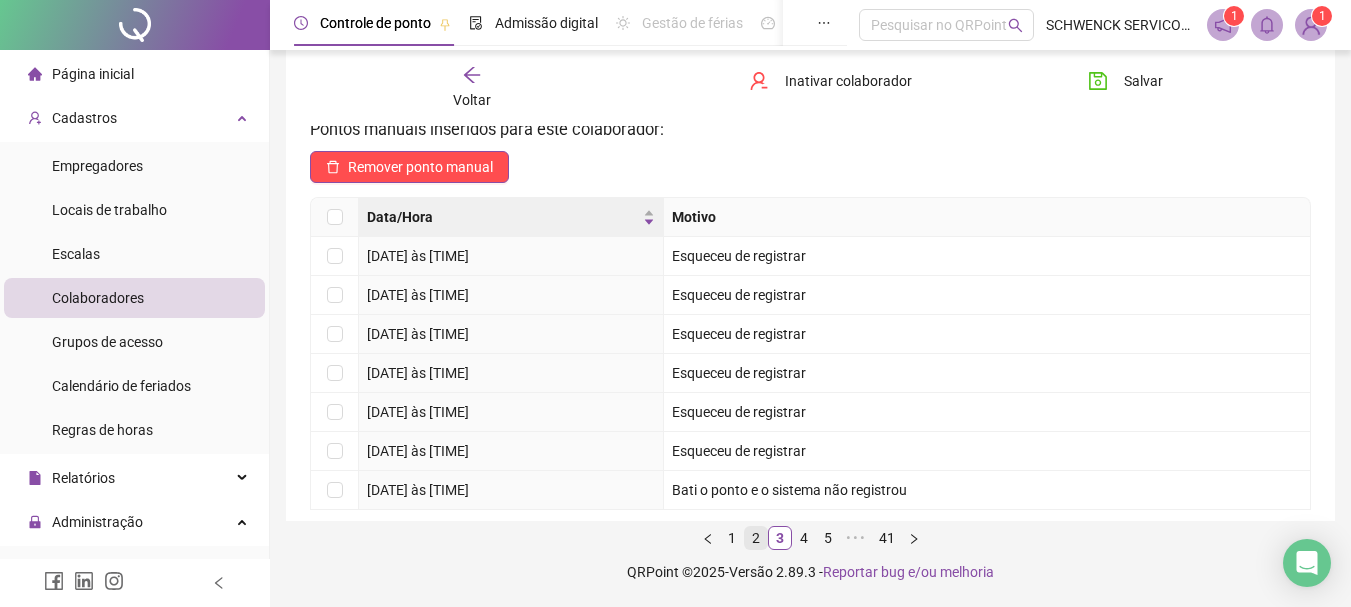 click on "2" at bounding box center (756, 538) 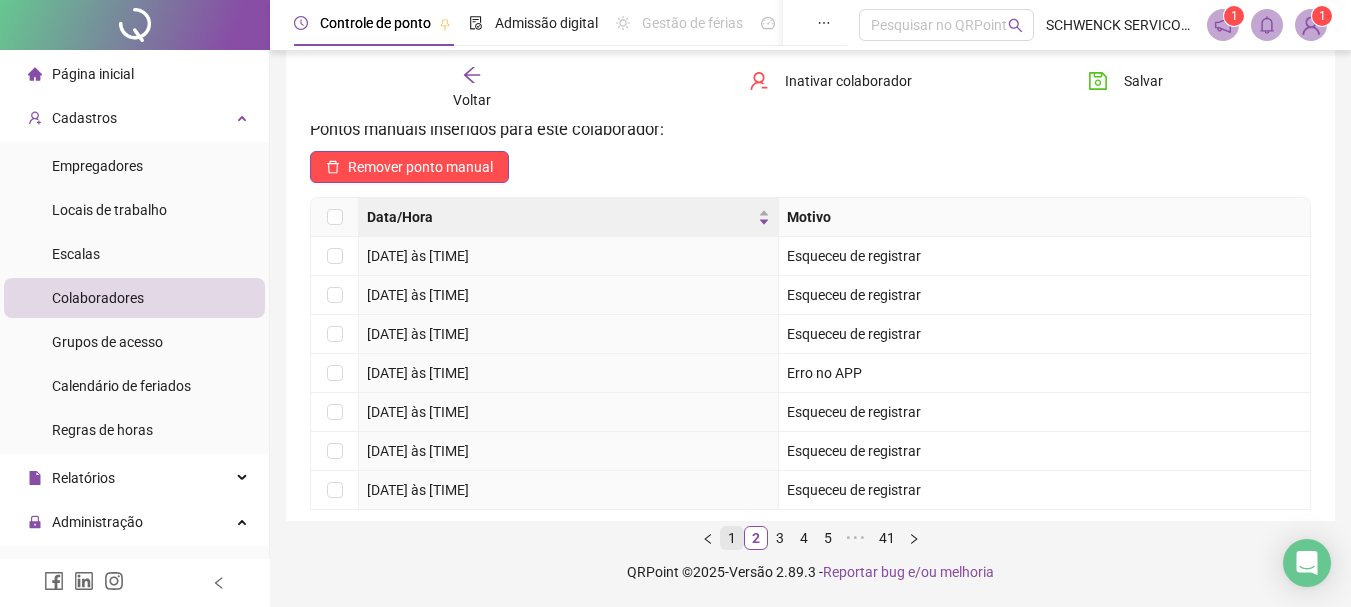 click on "1" at bounding box center [732, 538] 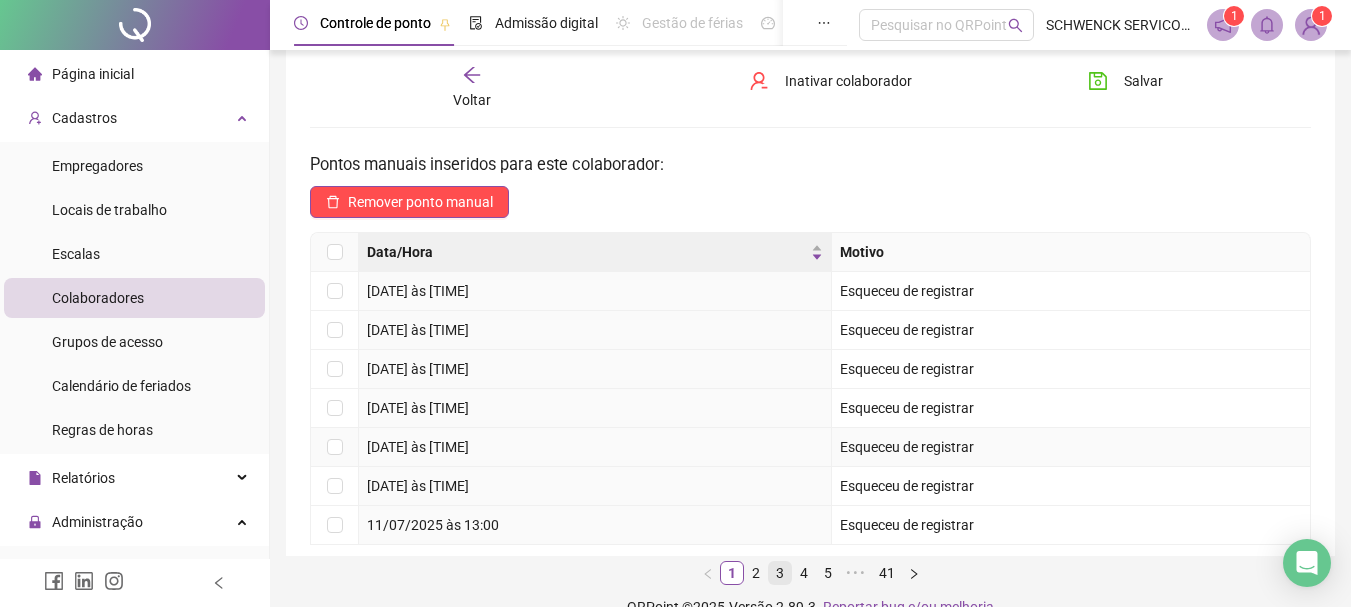 scroll, scrollTop: 627, scrollLeft: 0, axis: vertical 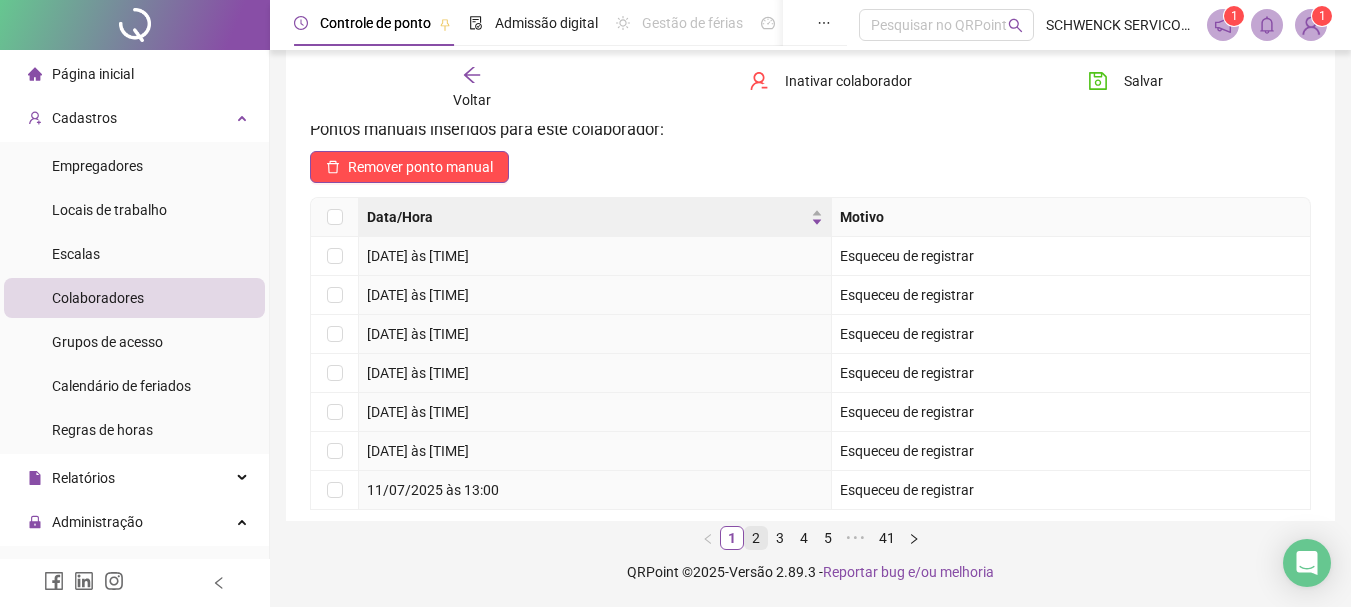 click on "2" at bounding box center [756, 538] 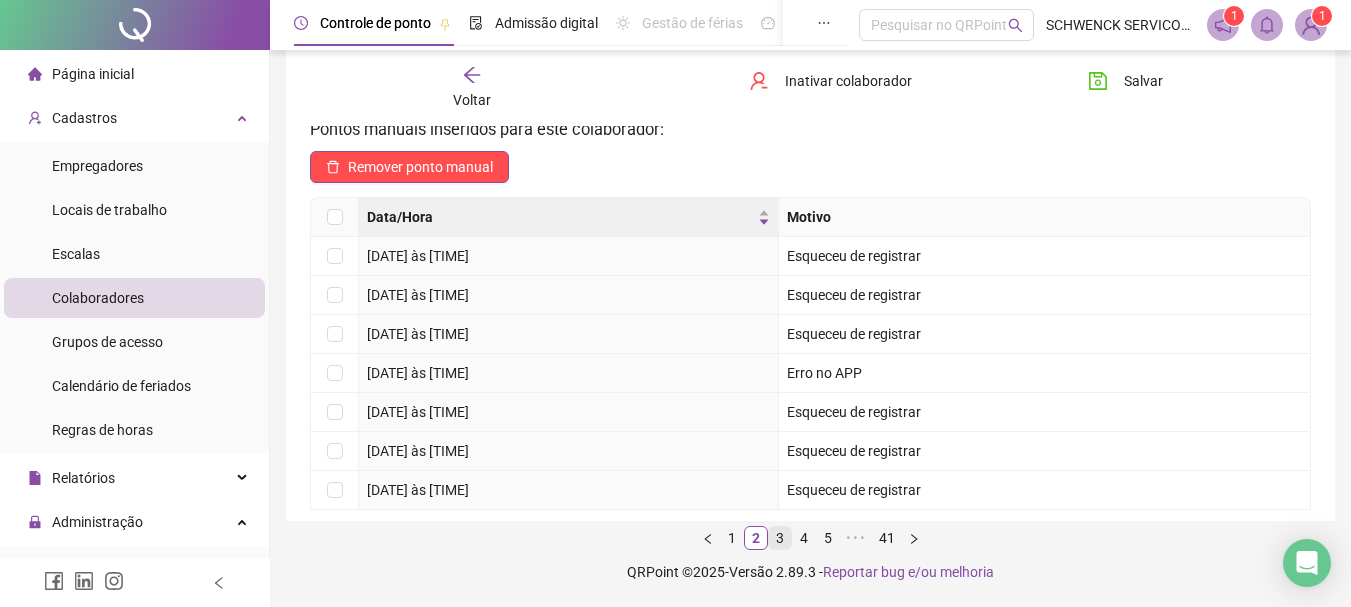 click on "3" at bounding box center [780, 538] 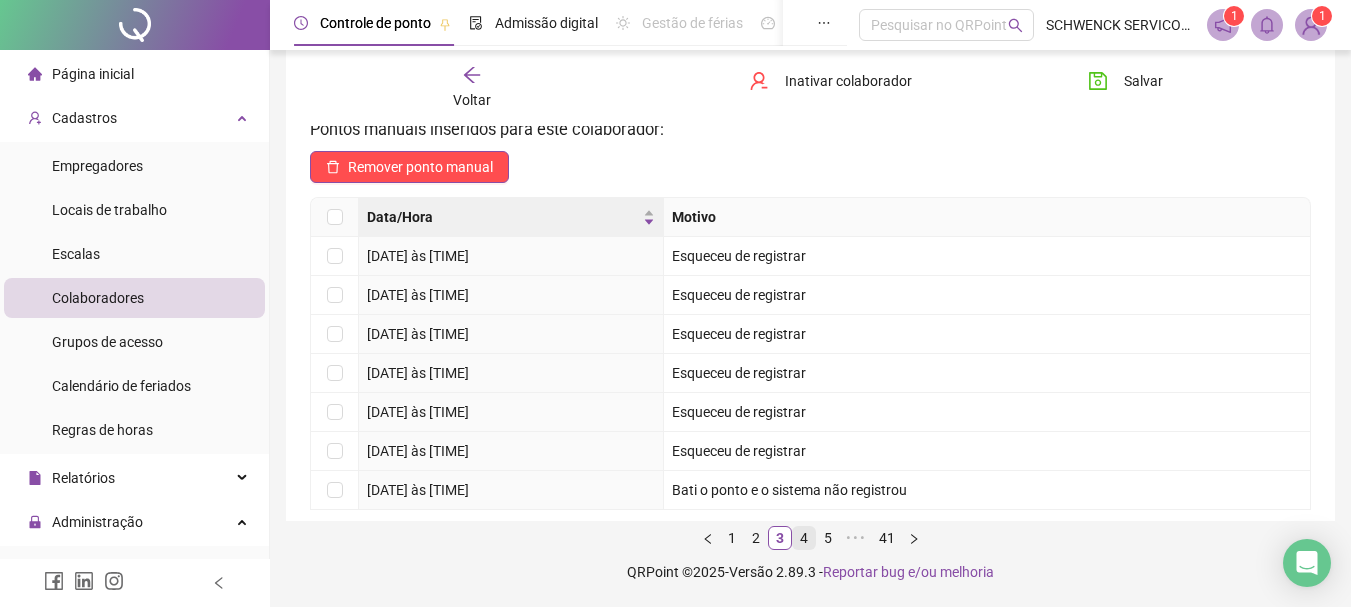 click on "4" at bounding box center (804, 538) 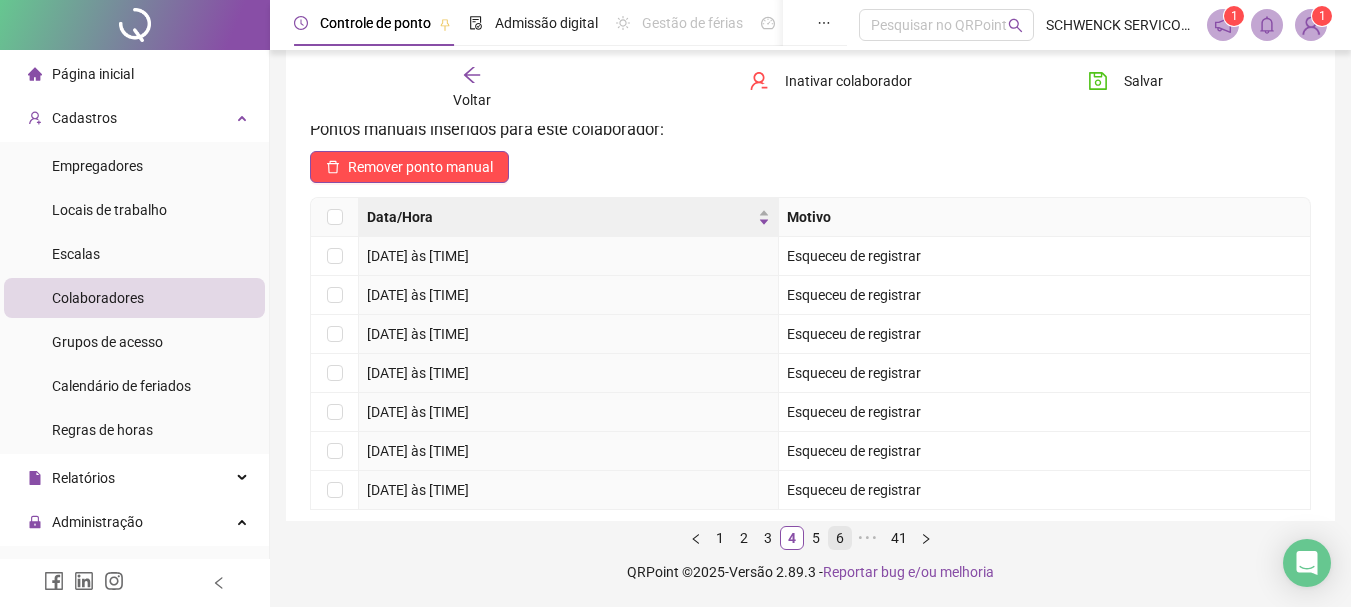 click on "6" at bounding box center [840, 538] 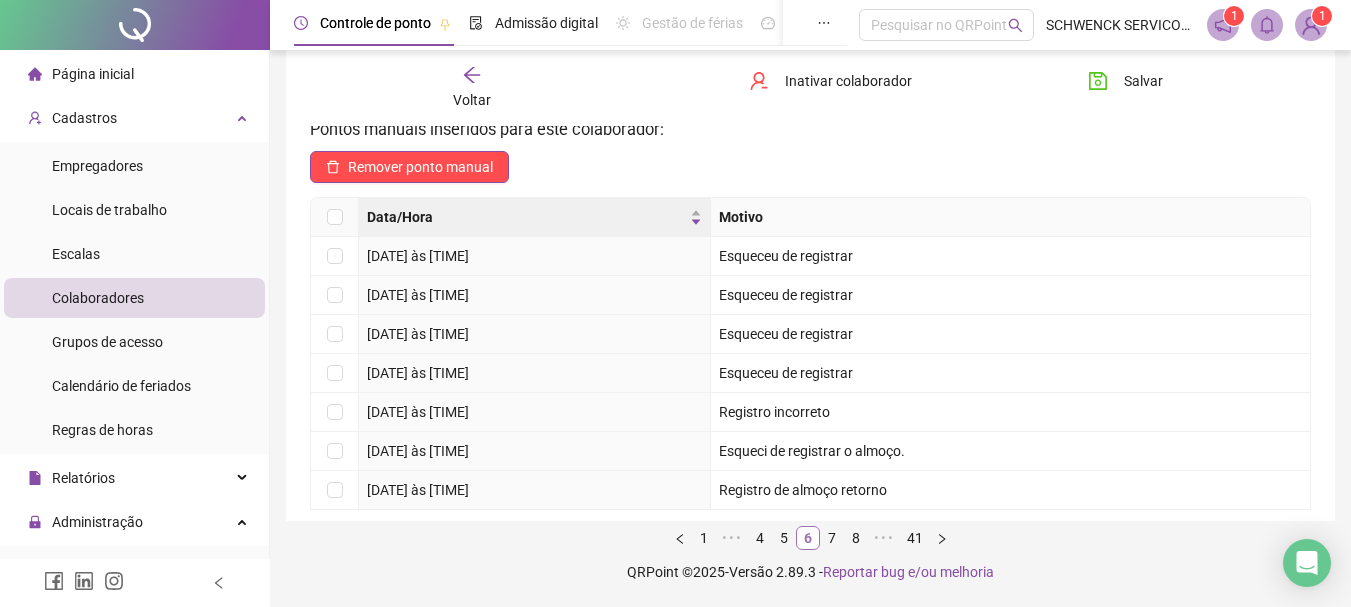 click on "6" at bounding box center (808, 538) 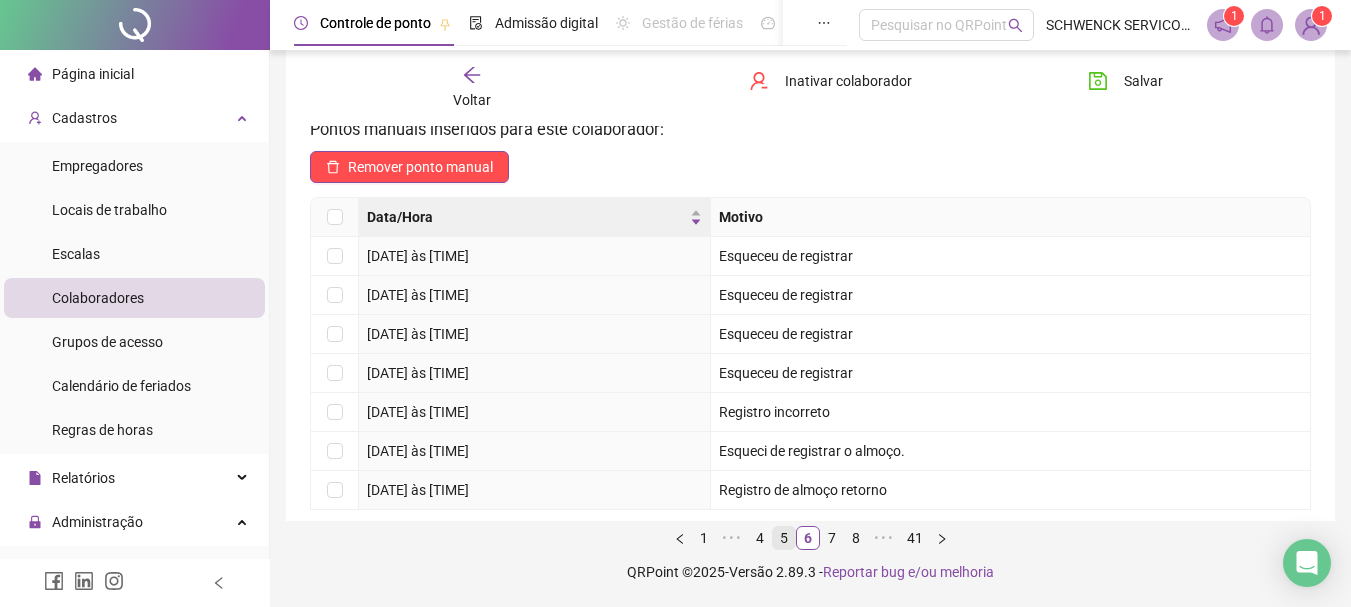 click on "5" at bounding box center (784, 538) 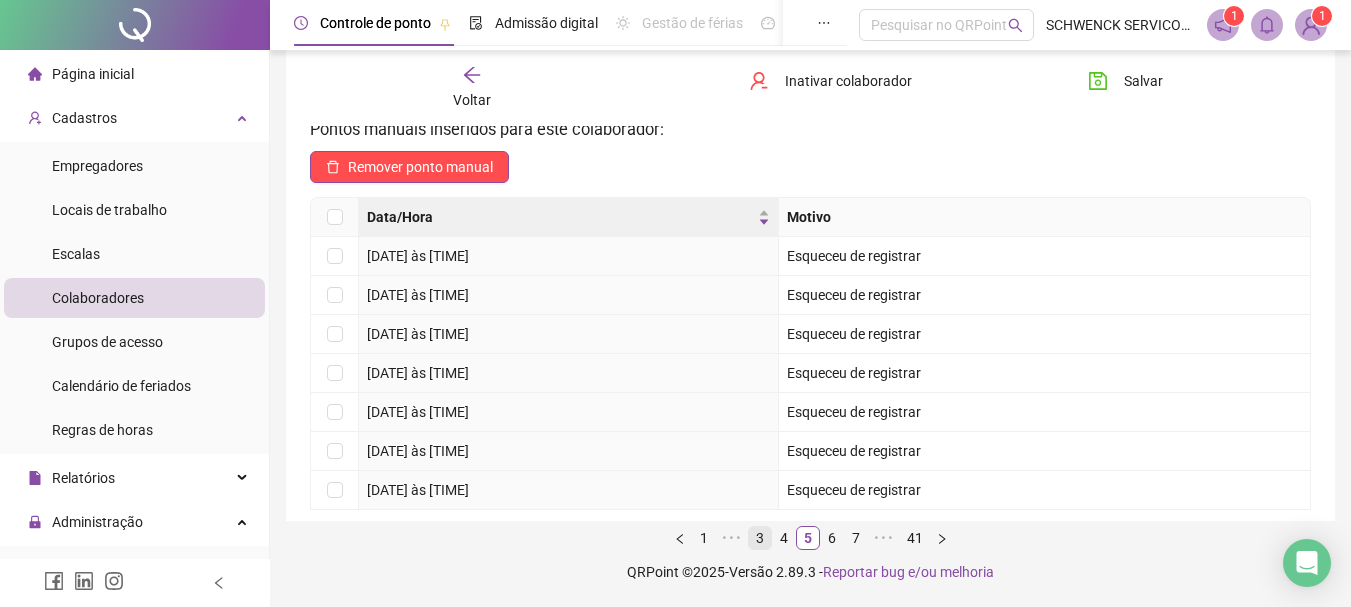 click on "3" at bounding box center (760, 538) 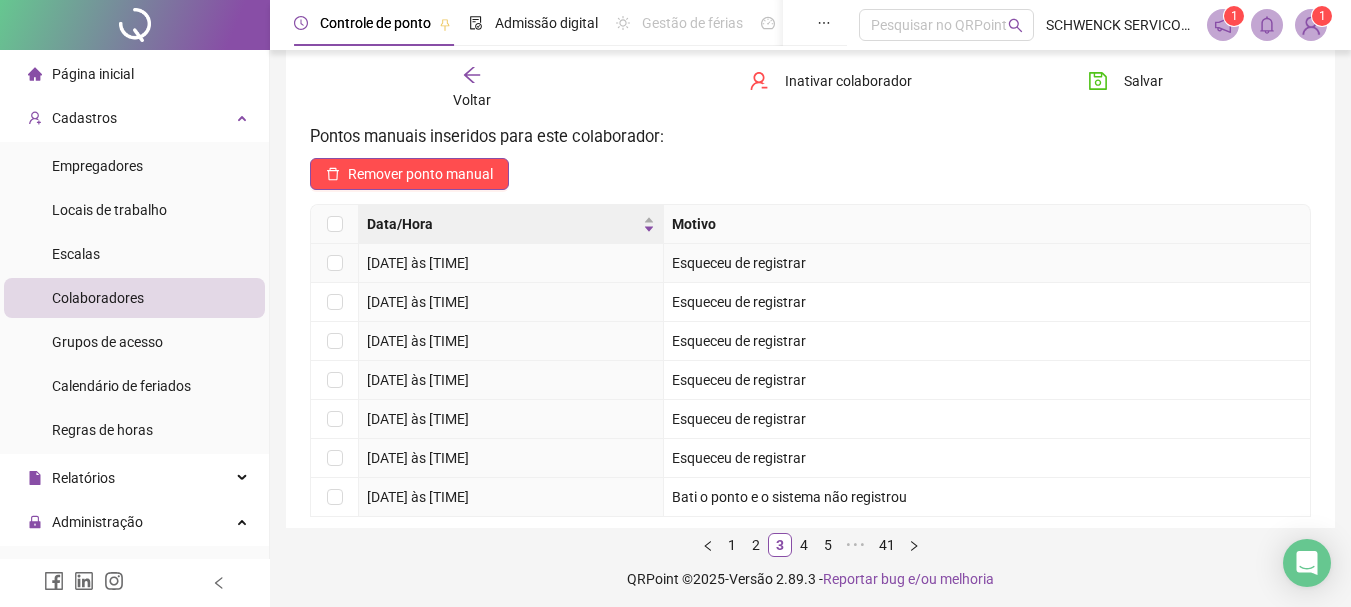 scroll, scrollTop: 627, scrollLeft: 0, axis: vertical 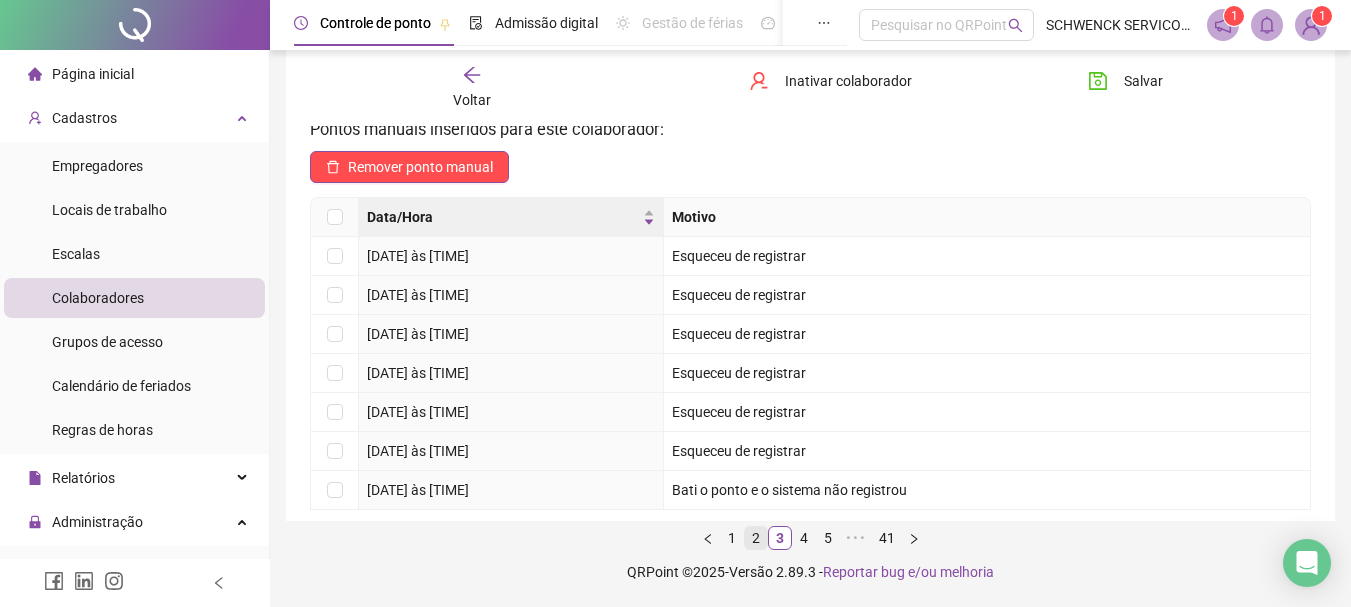 click on "2" at bounding box center (756, 538) 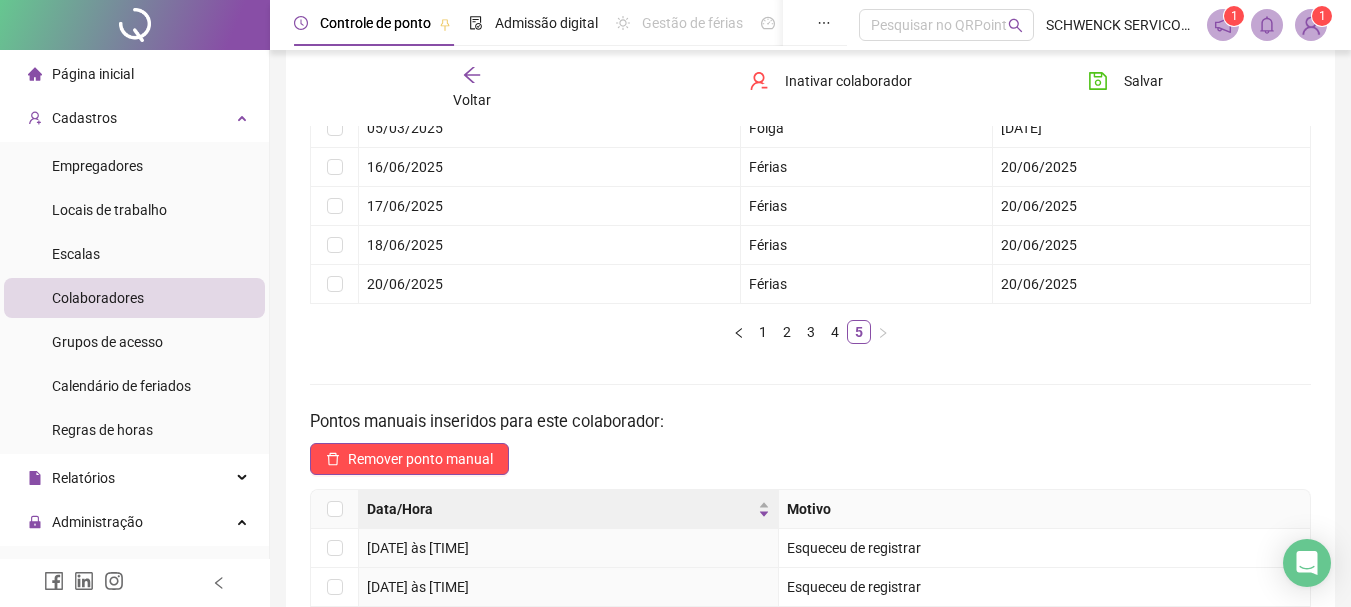 scroll, scrollTop: 300, scrollLeft: 0, axis: vertical 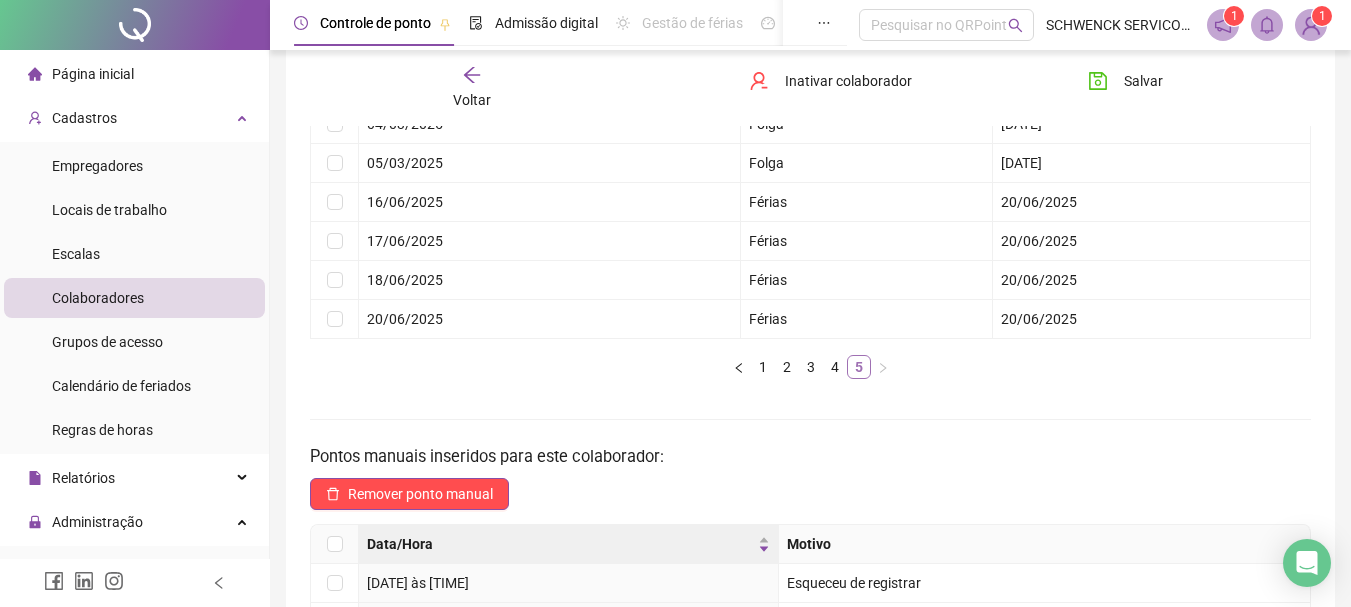click on "5" at bounding box center [859, 367] 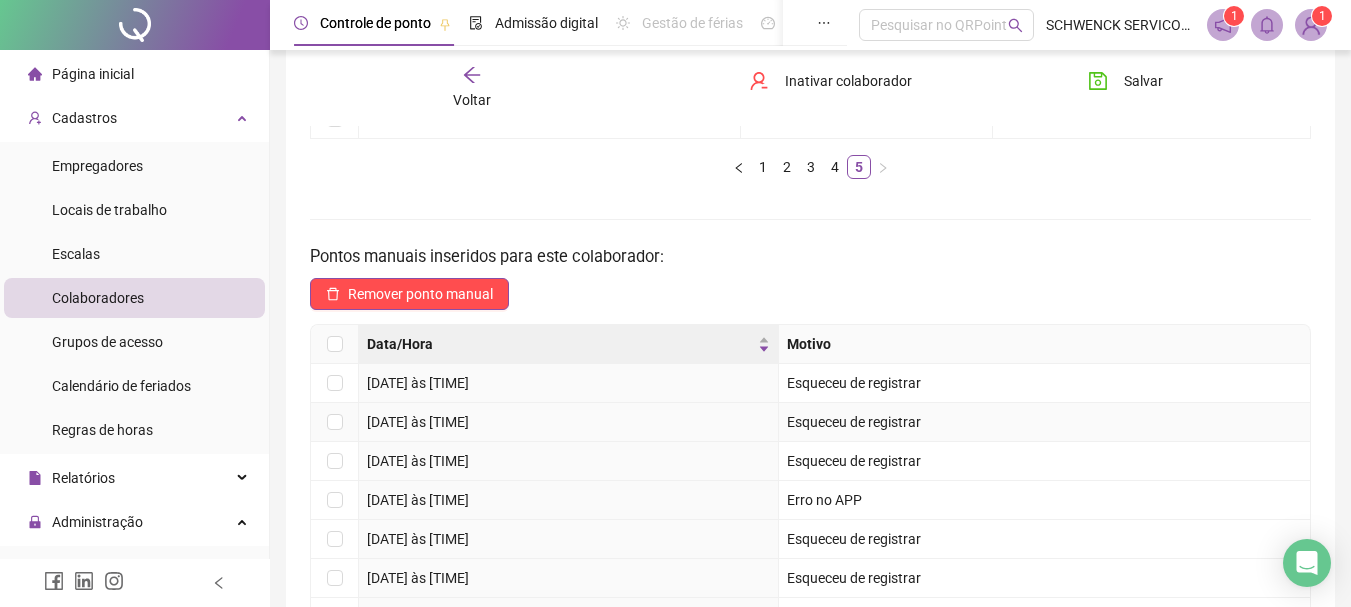 scroll, scrollTop: 600, scrollLeft: 0, axis: vertical 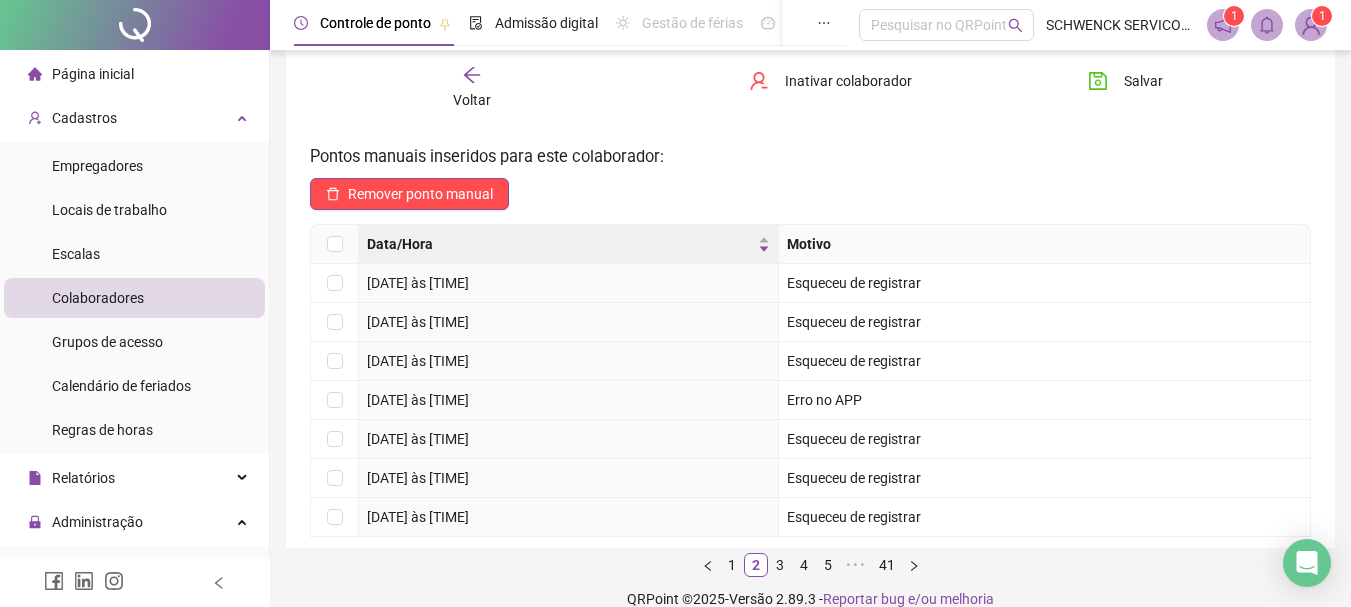 click on "Remover ponto manual" at bounding box center [810, 194] 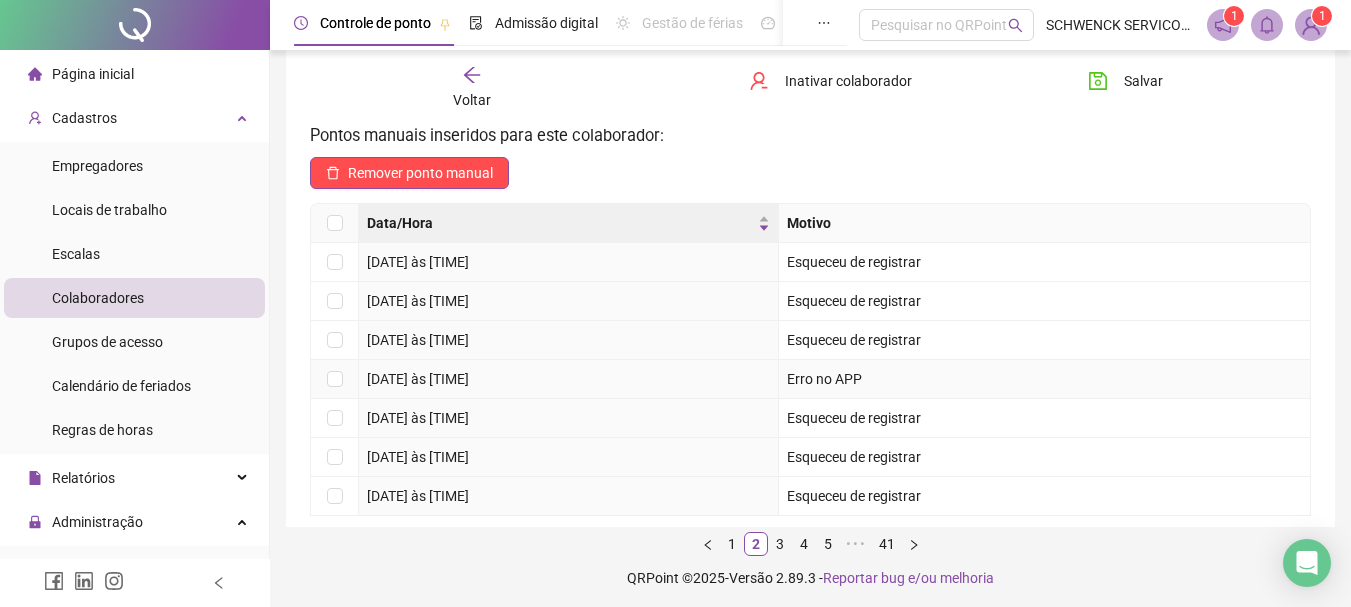 scroll, scrollTop: 627, scrollLeft: 0, axis: vertical 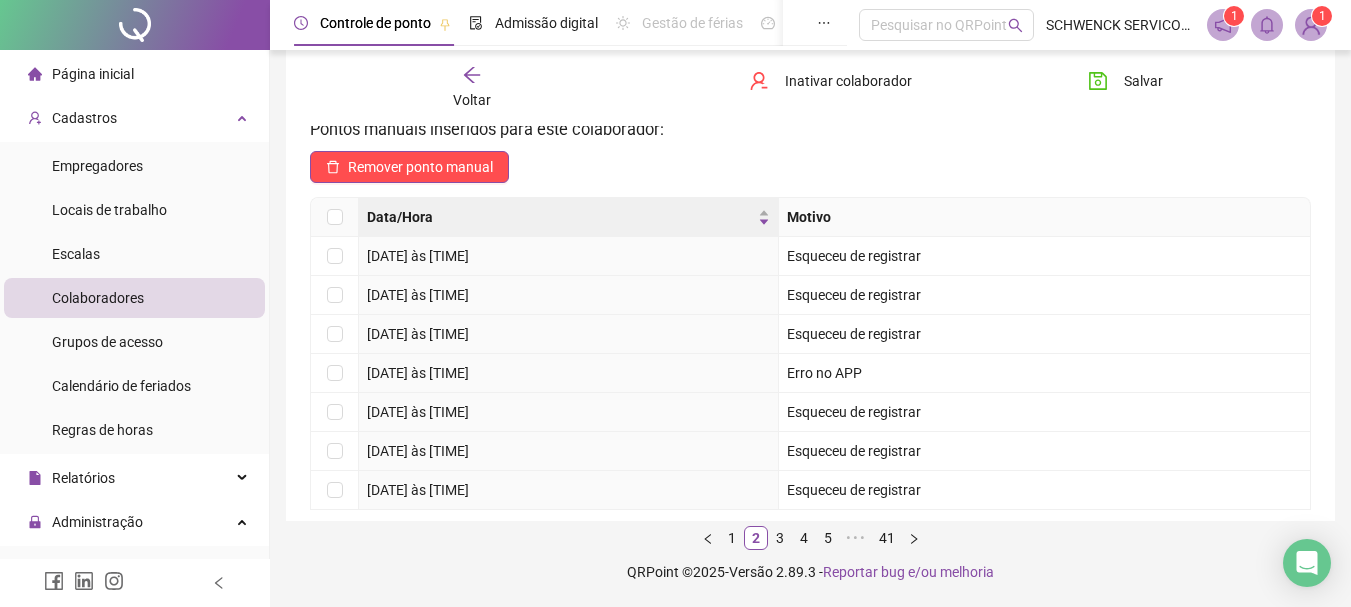 click on "Colaboradores" at bounding box center [134, 298] 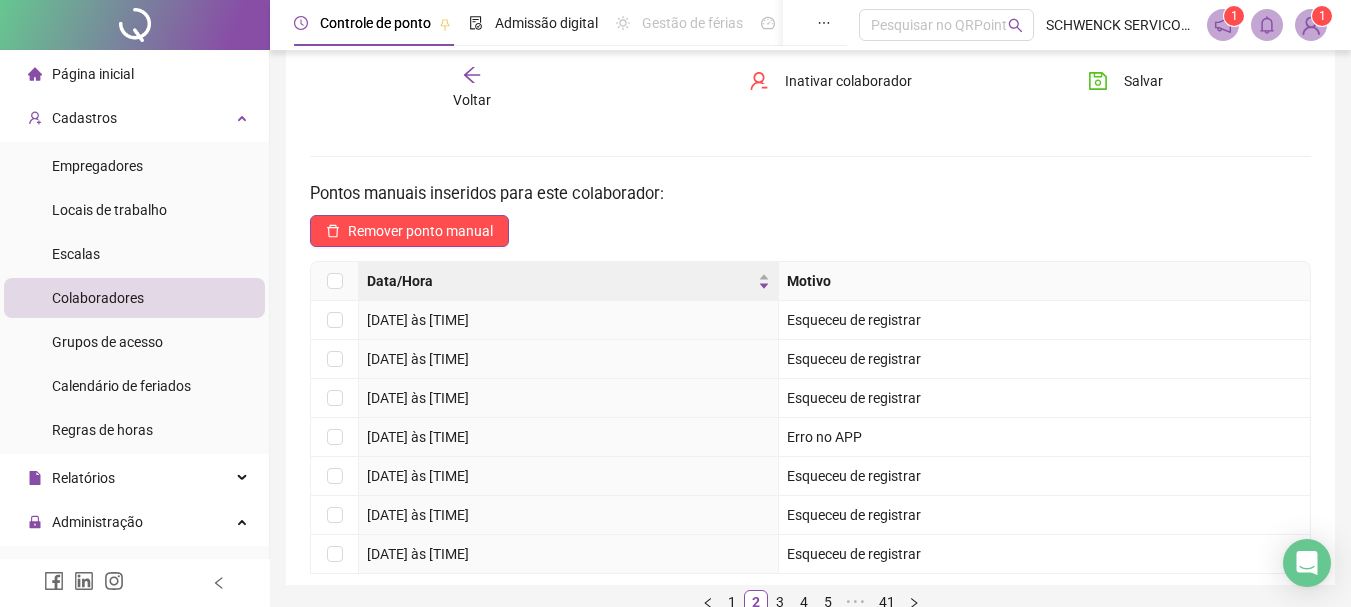 scroll, scrollTop: 527, scrollLeft: 0, axis: vertical 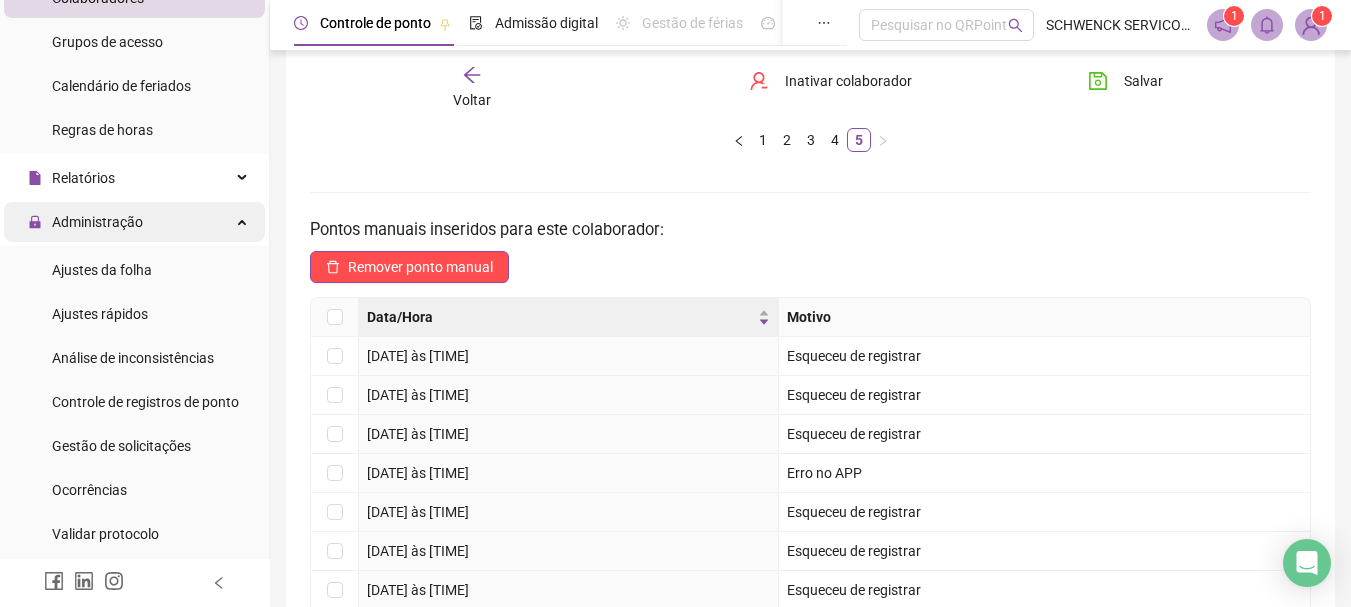 click on "Administração" at bounding box center [97, 222] 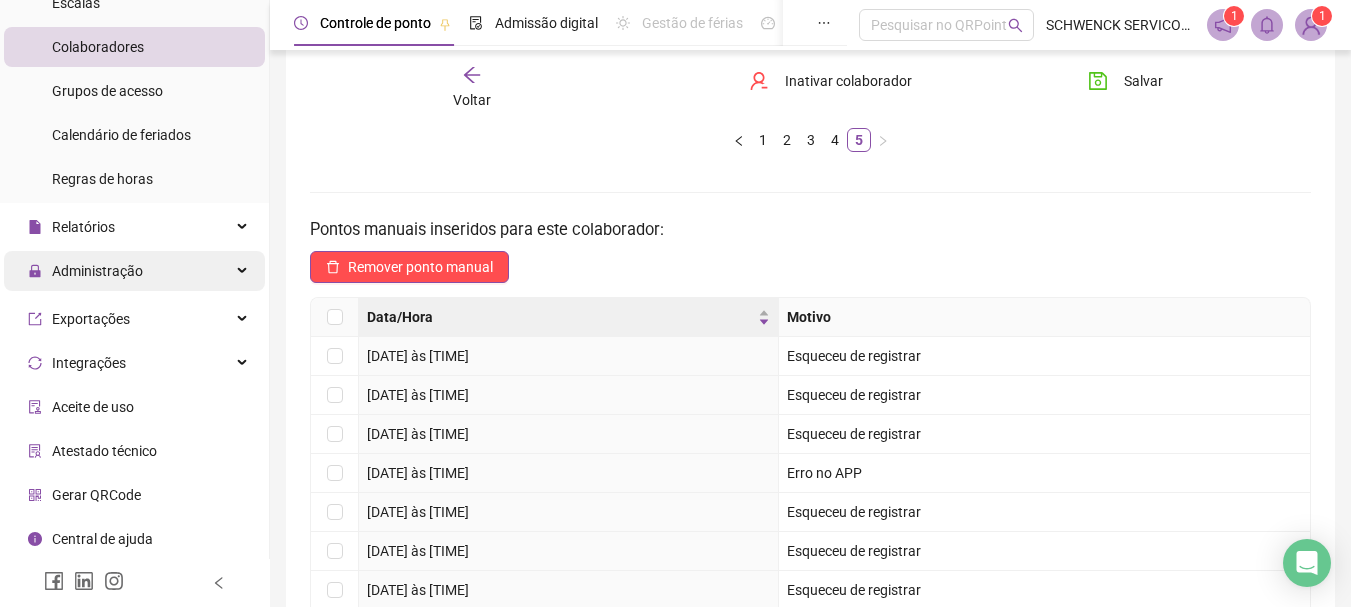 scroll, scrollTop: 247, scrollLeft: 0, axis: vertical 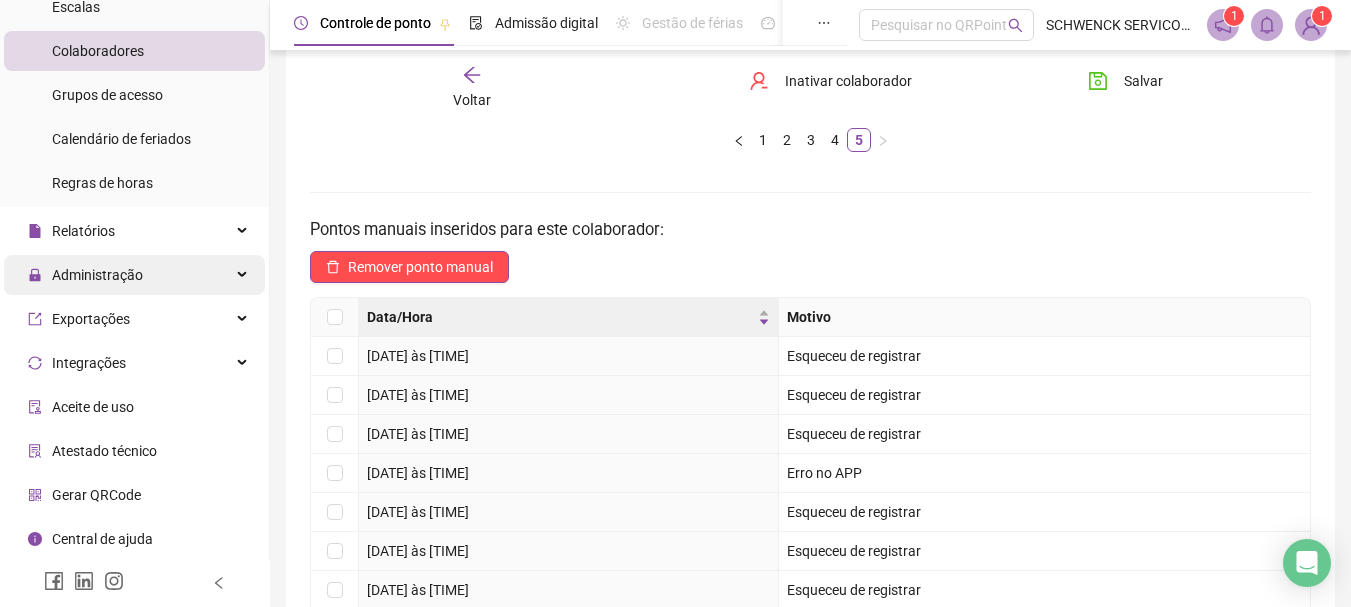 click on "Administração" at bounding box center [85, 275] 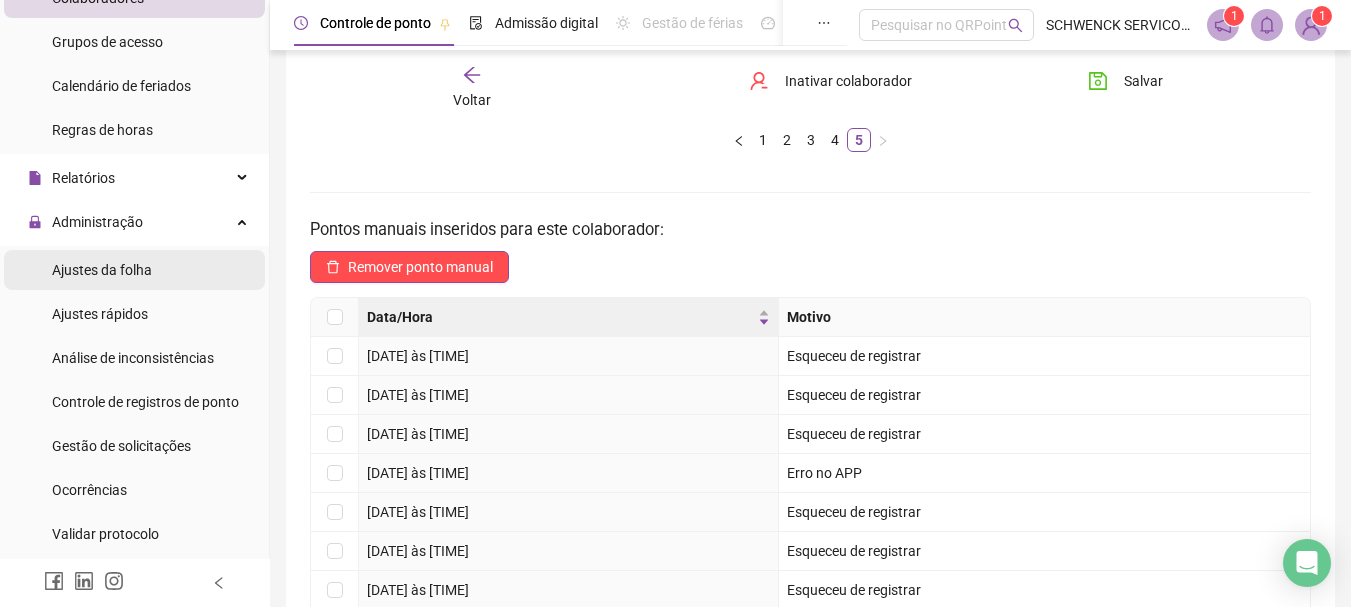 click on "Ajustes da folha" at bounding box center [102, 270] 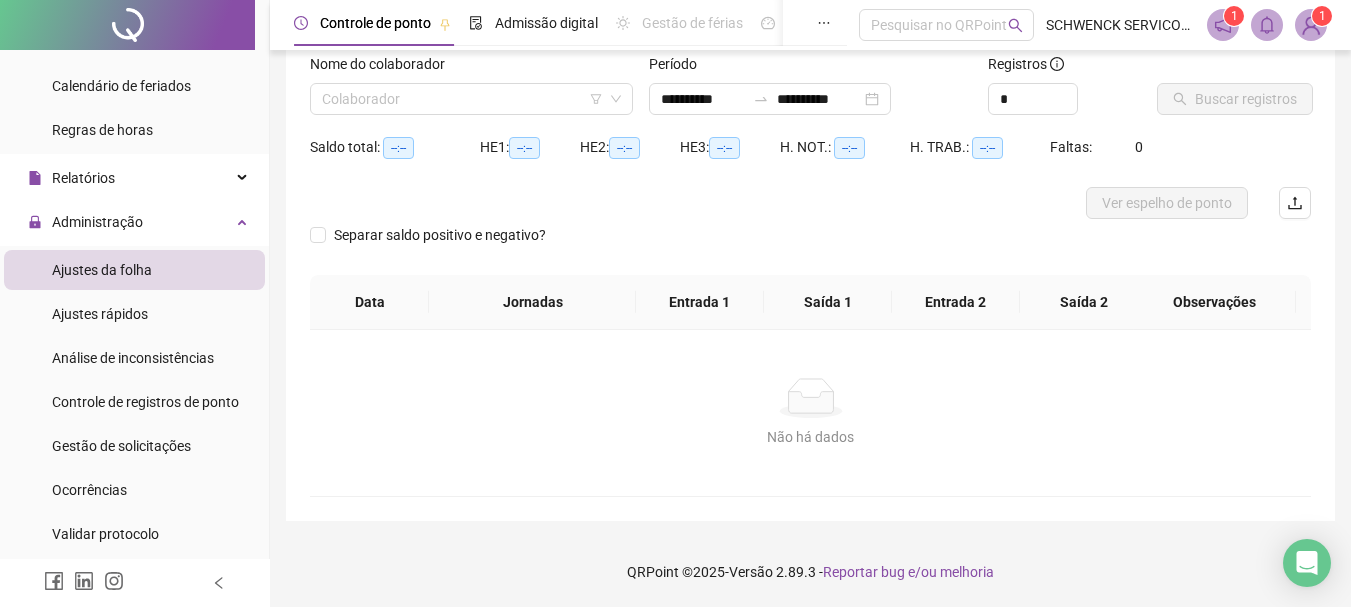 scroll, scrollTop: 131, scrollLeft: 0, axis: vertical 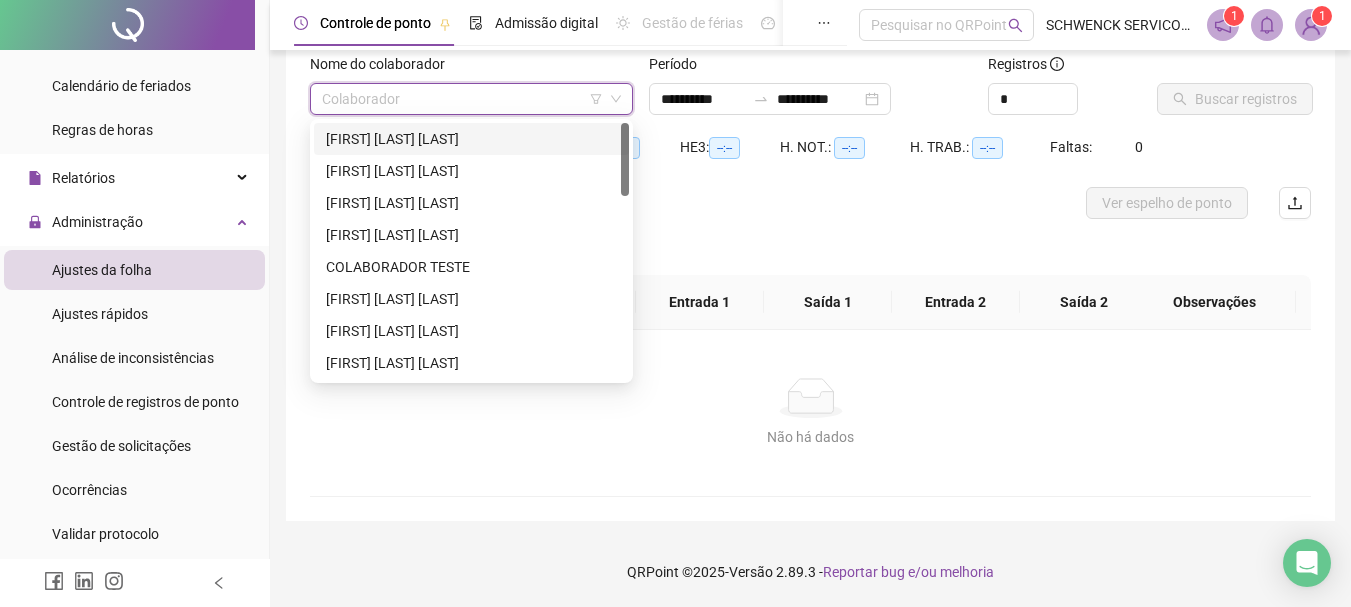 click at bounding box center [462, 99] 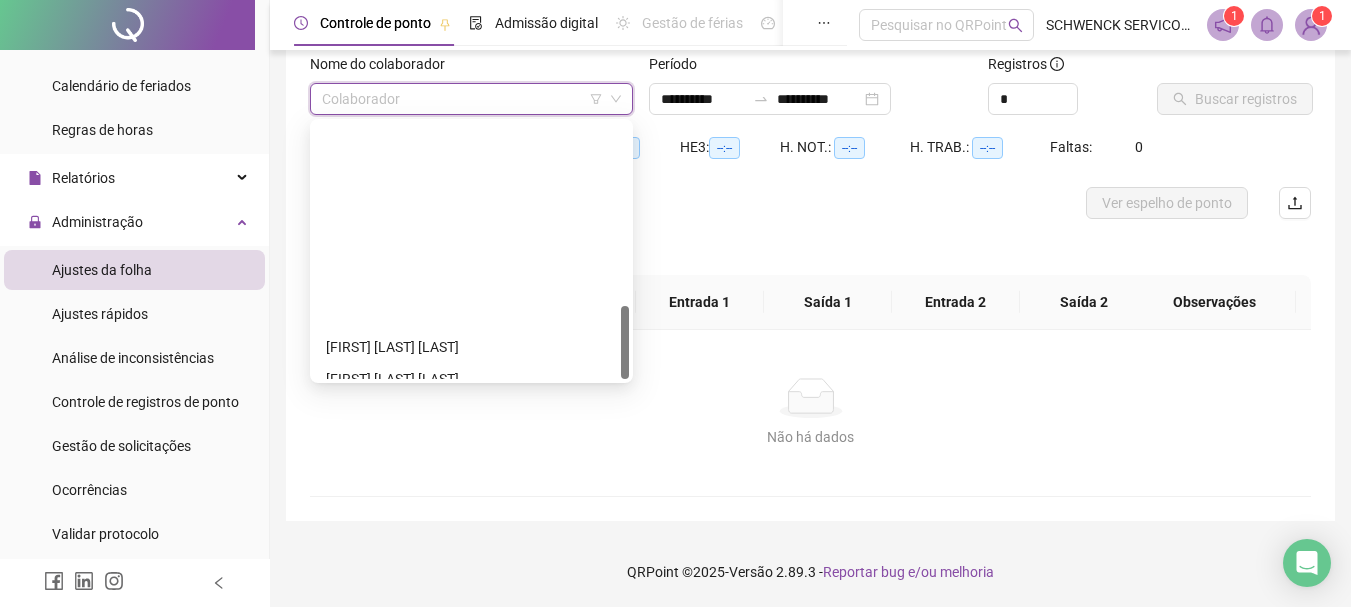 scroll, scrollTop: 640, scrollLeft: 0, axis: vertical 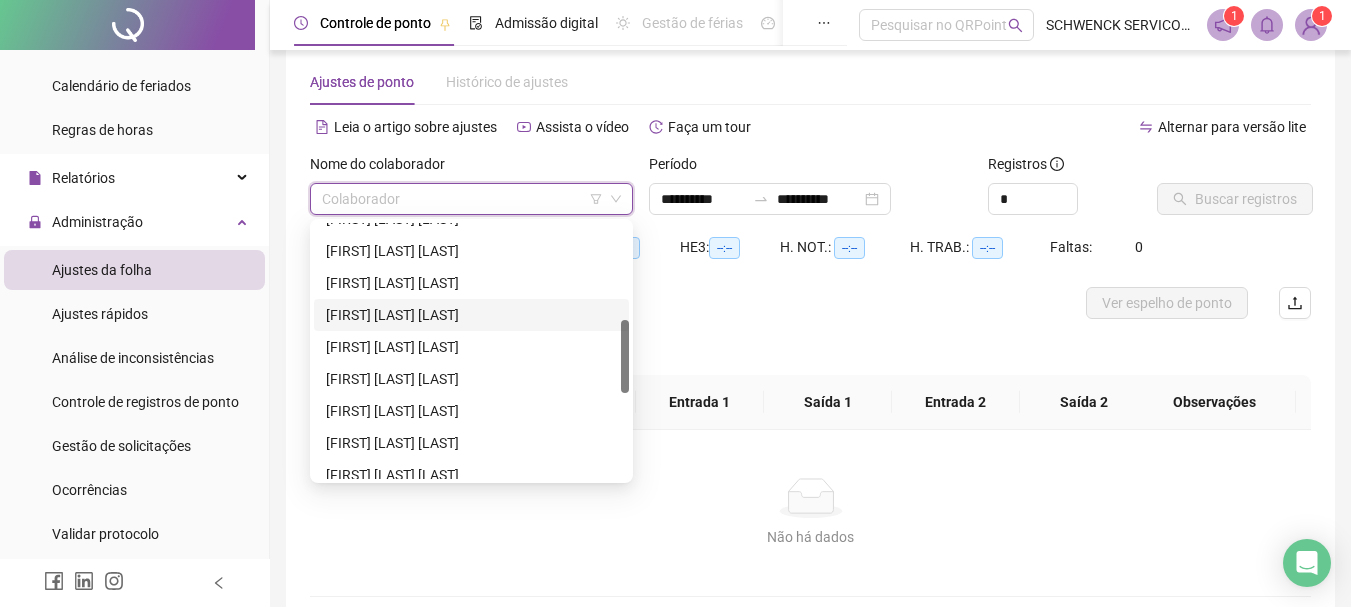 click on "[FIRST] [LAST] [LAST]" at bounding box center (471, 315) 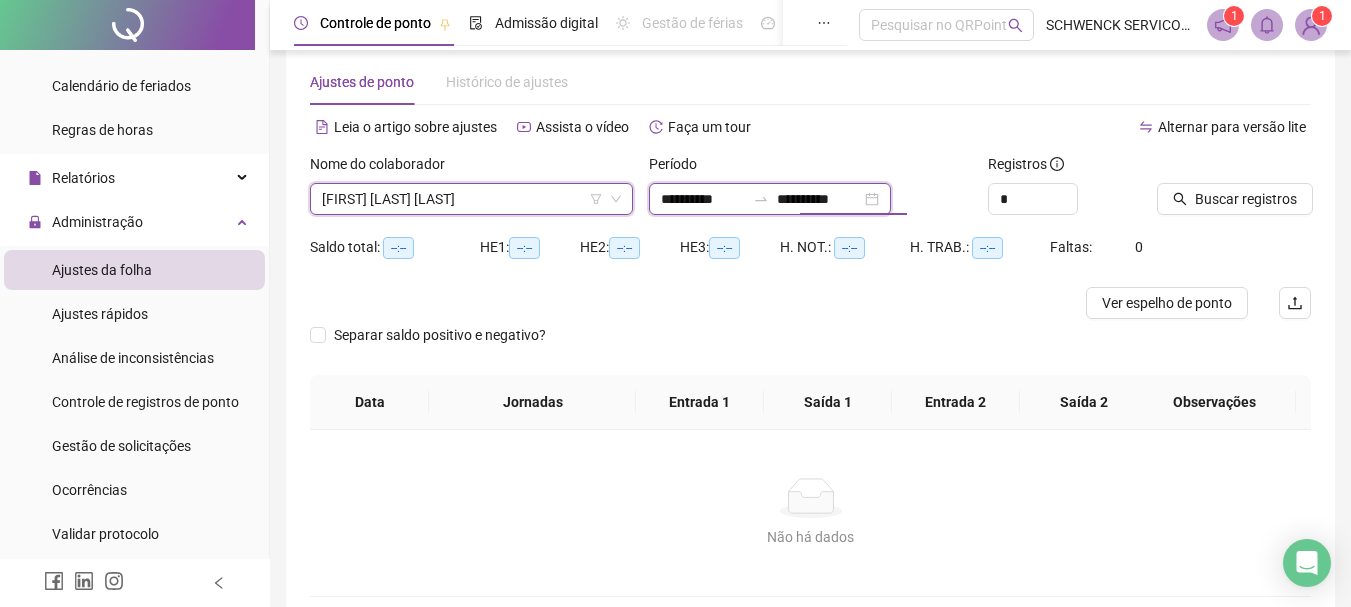 click on "**********" at bounding box center (819, 199) 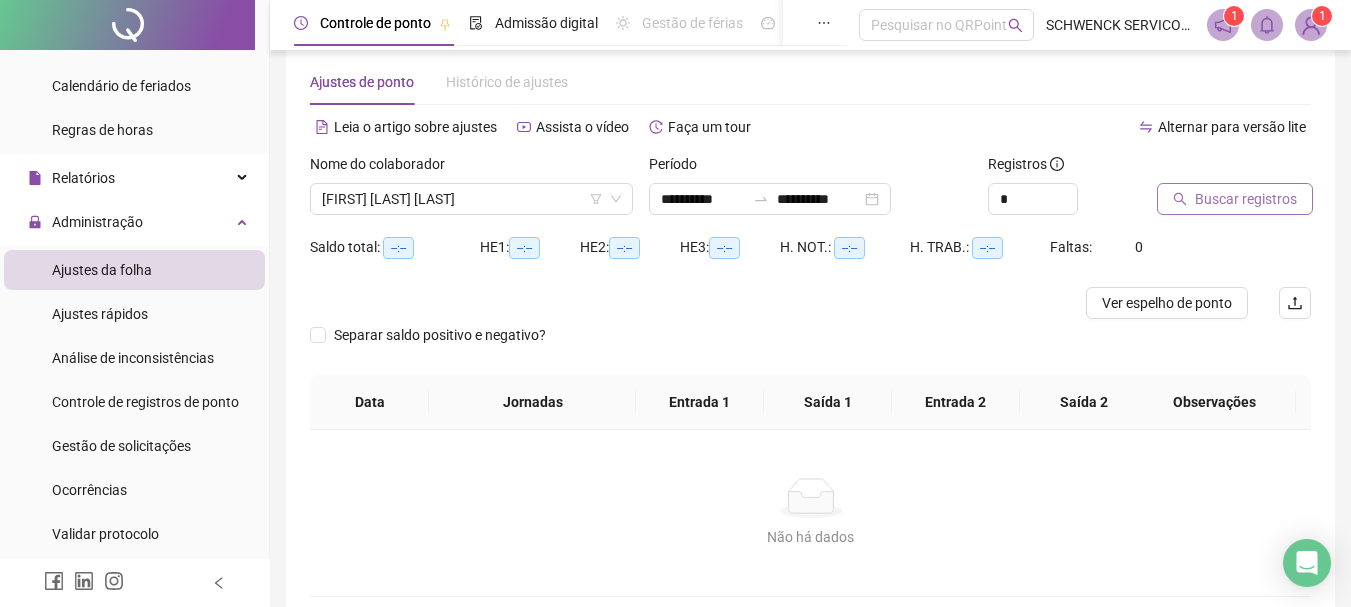 click on "Buscar registros" at bounding box center [1246, 199] 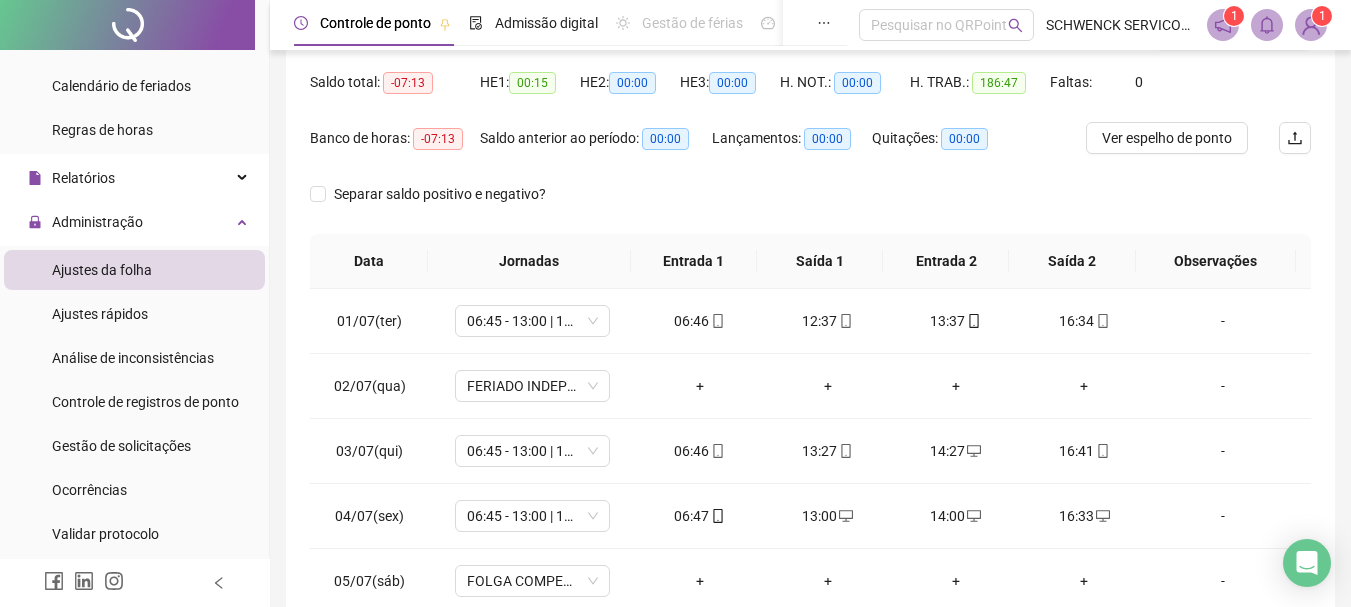 scroll, scrollTop: 231, scrollLeft: 0, axis: vertical 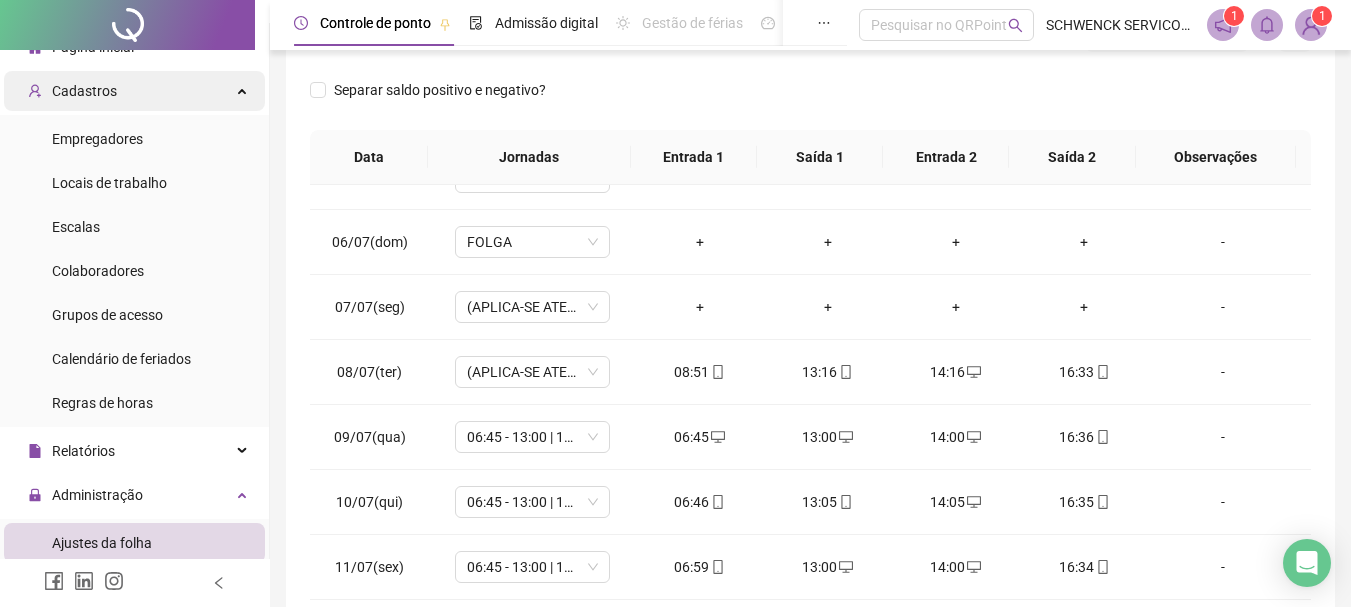 click on "Cadastros" at bounding box center (72, 91) 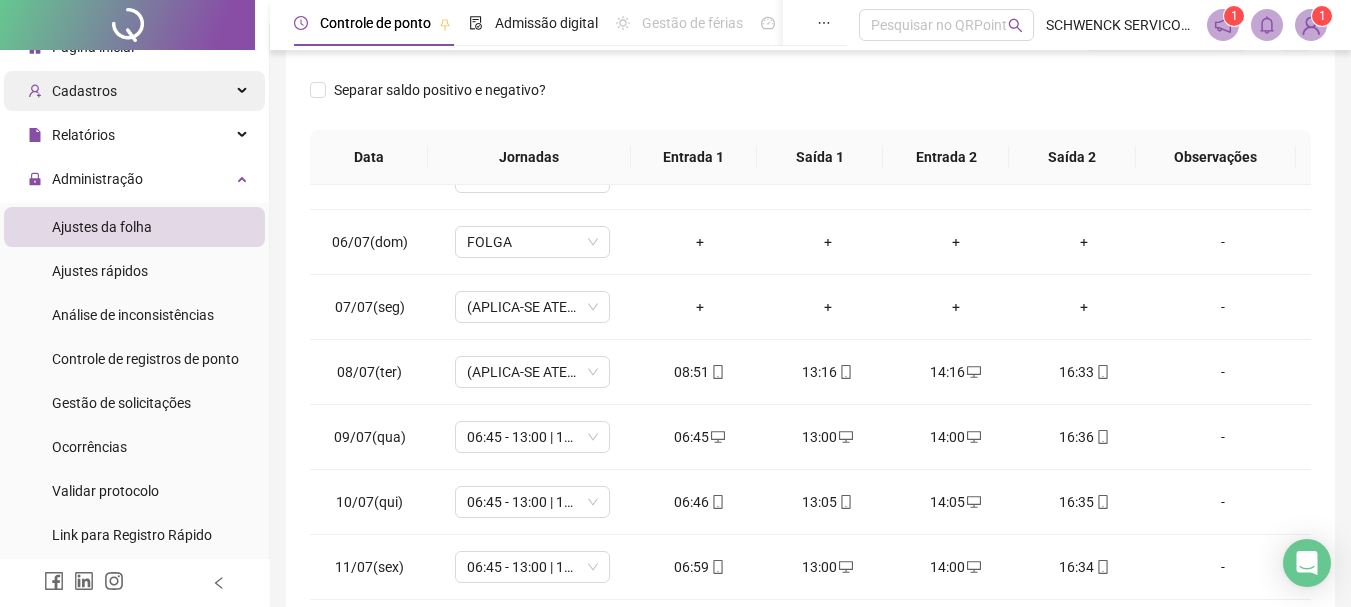 click on "Cadastros" at bounding box center [84, 91] 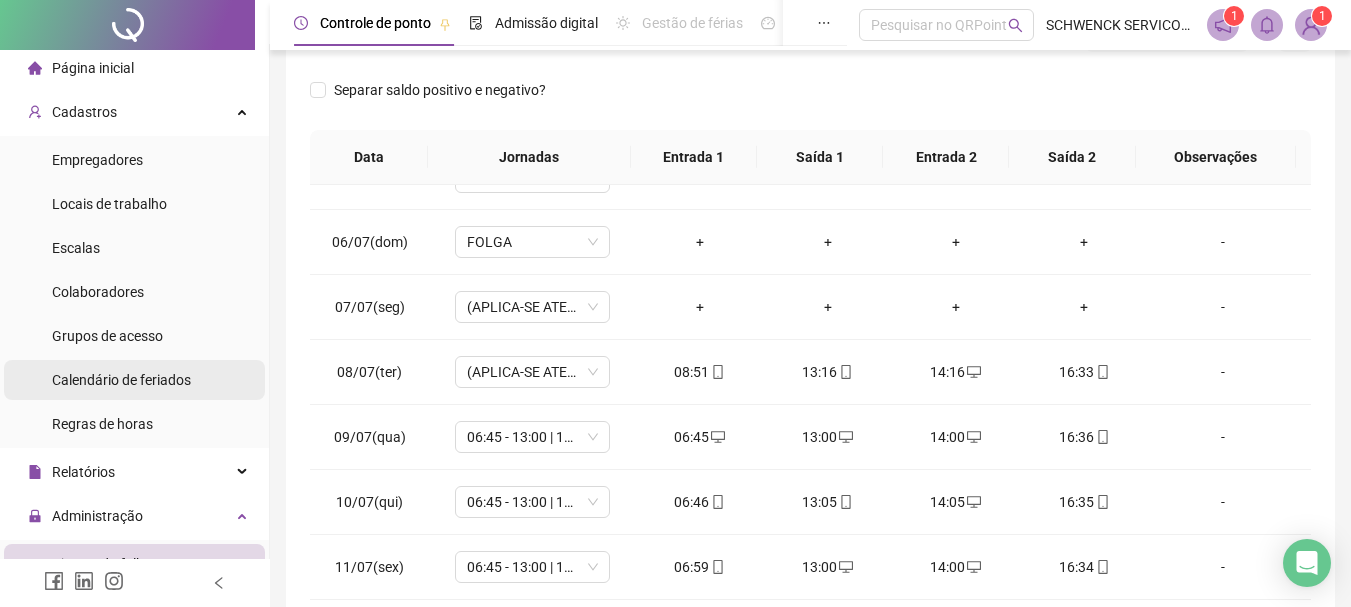 scroll, scrollTop: 0, scrollLeft: 0, axis: both 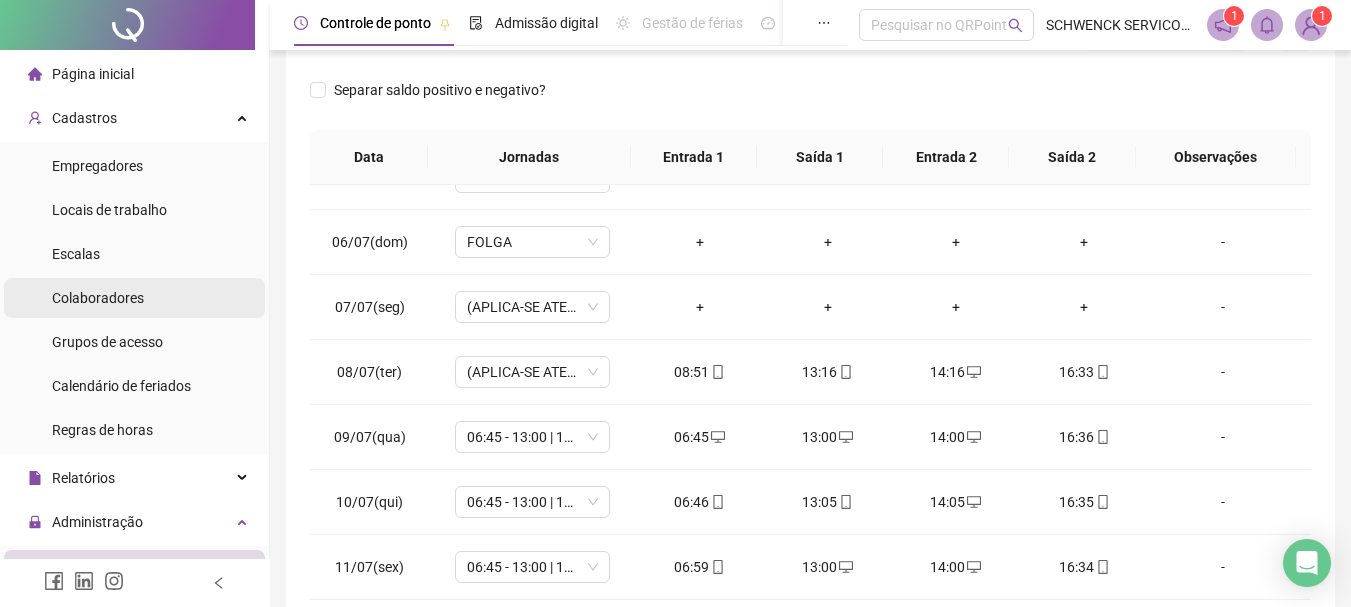 click on "Colaboradores" at bounding box center [98, 298] 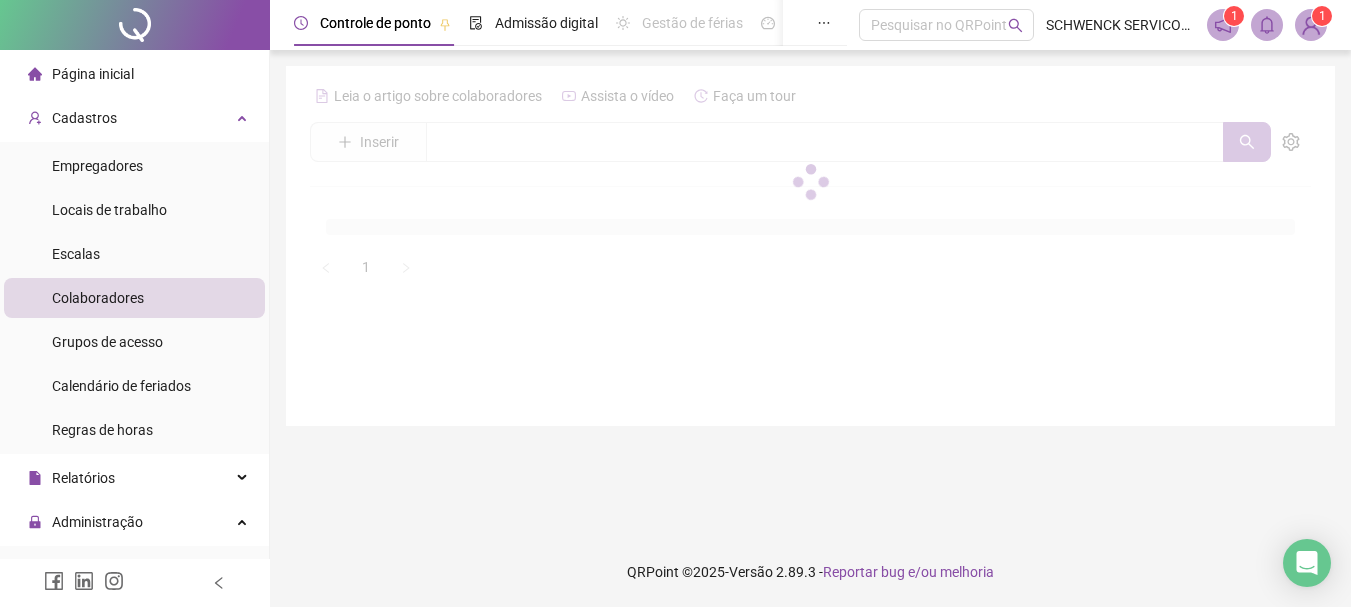 scroll, scrollTop: 0, scrollLeft: 0, axis: both 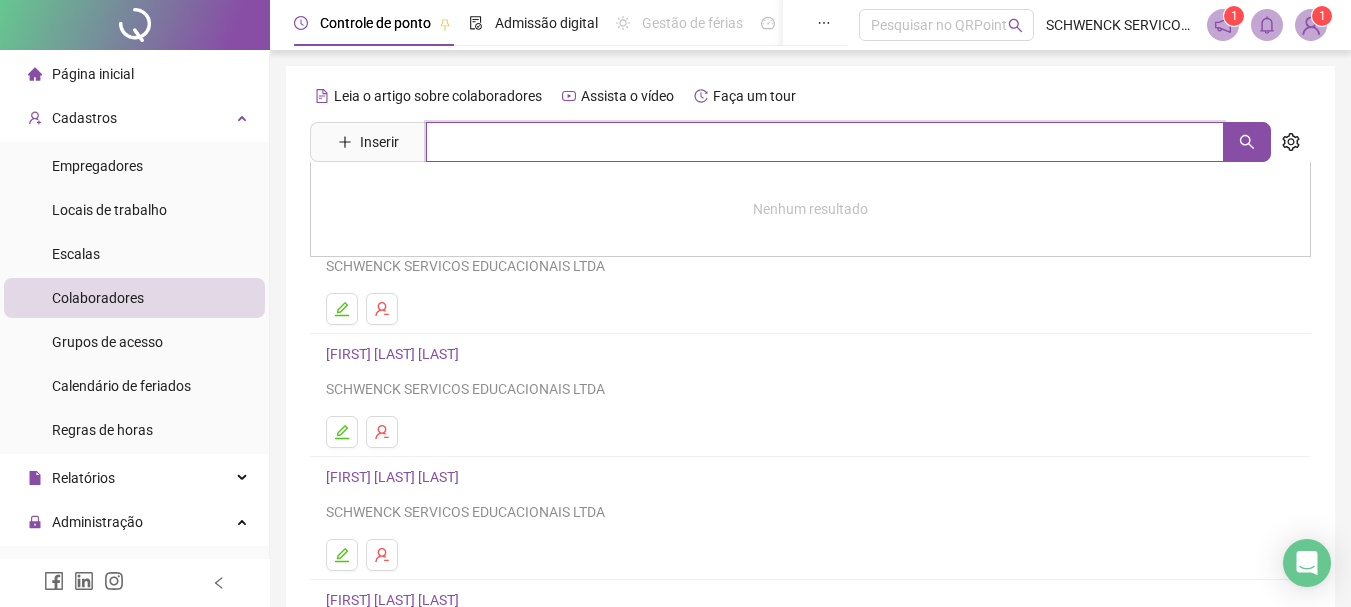 click at bounding box center [825, 142] 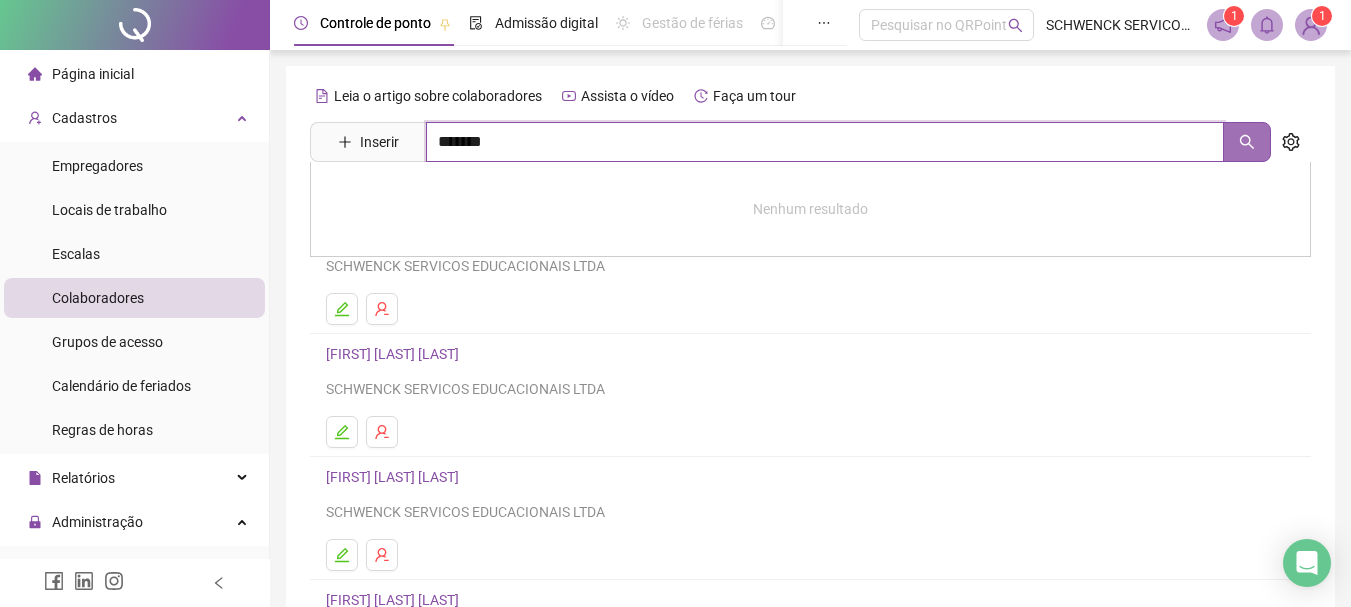 click 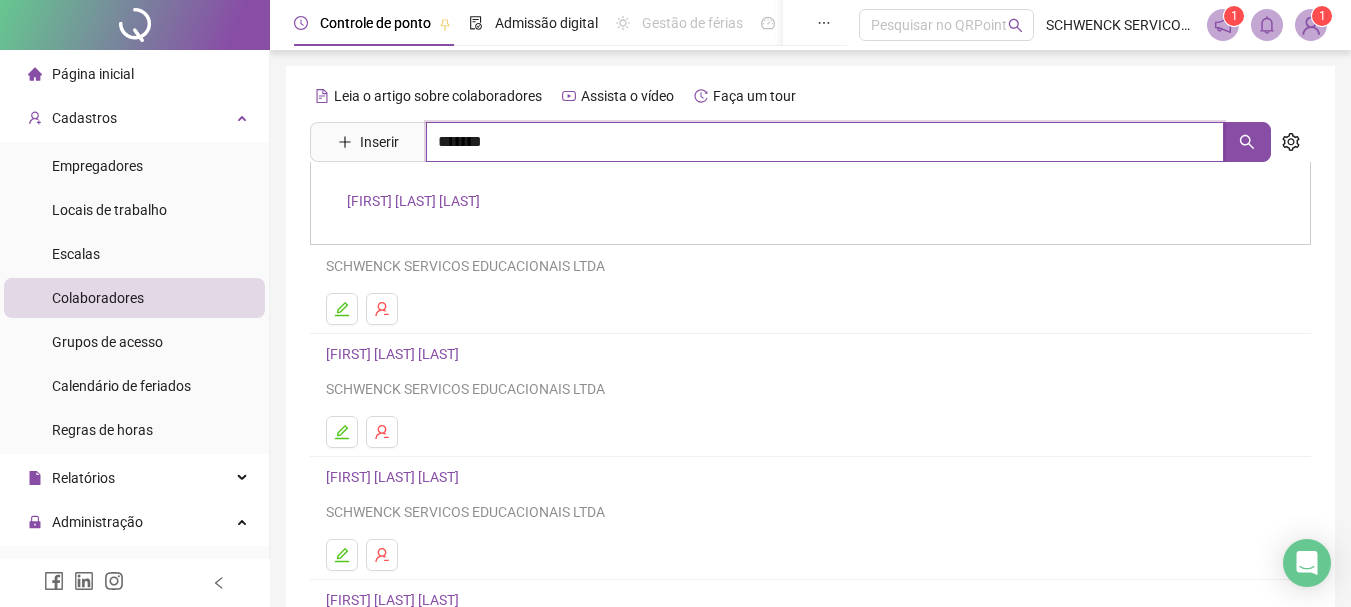 type on "*******" 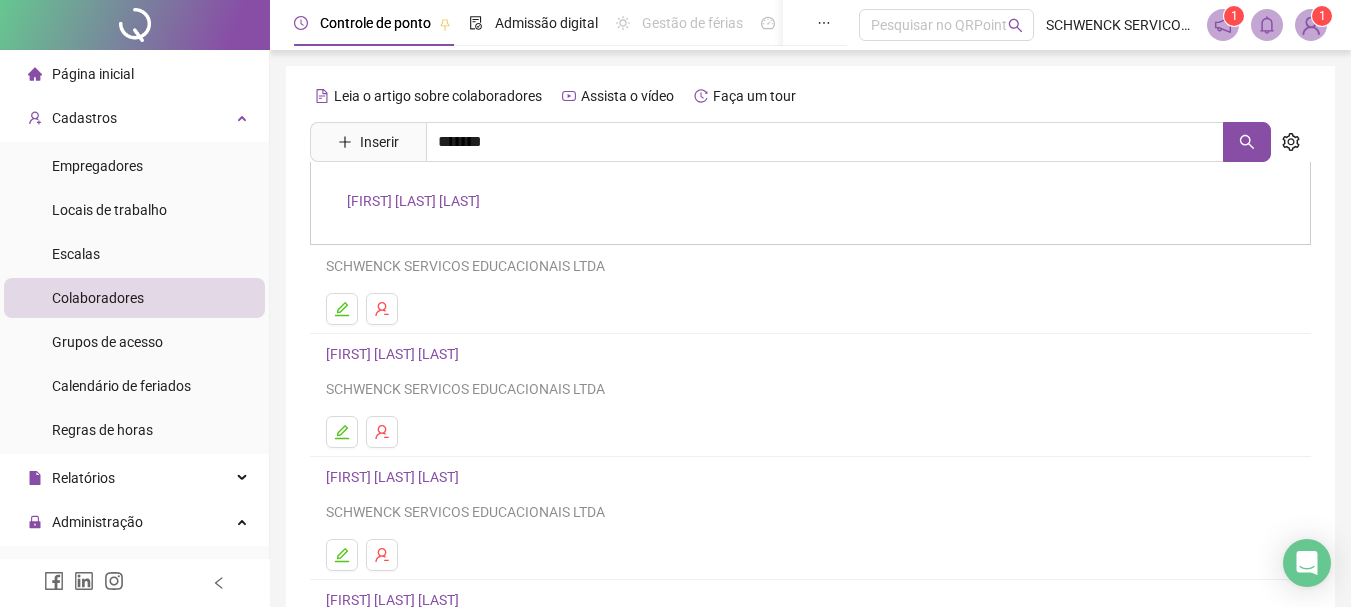 click on "[FIRST] [LAST] [LAST]" at bounding box center (810, 203) 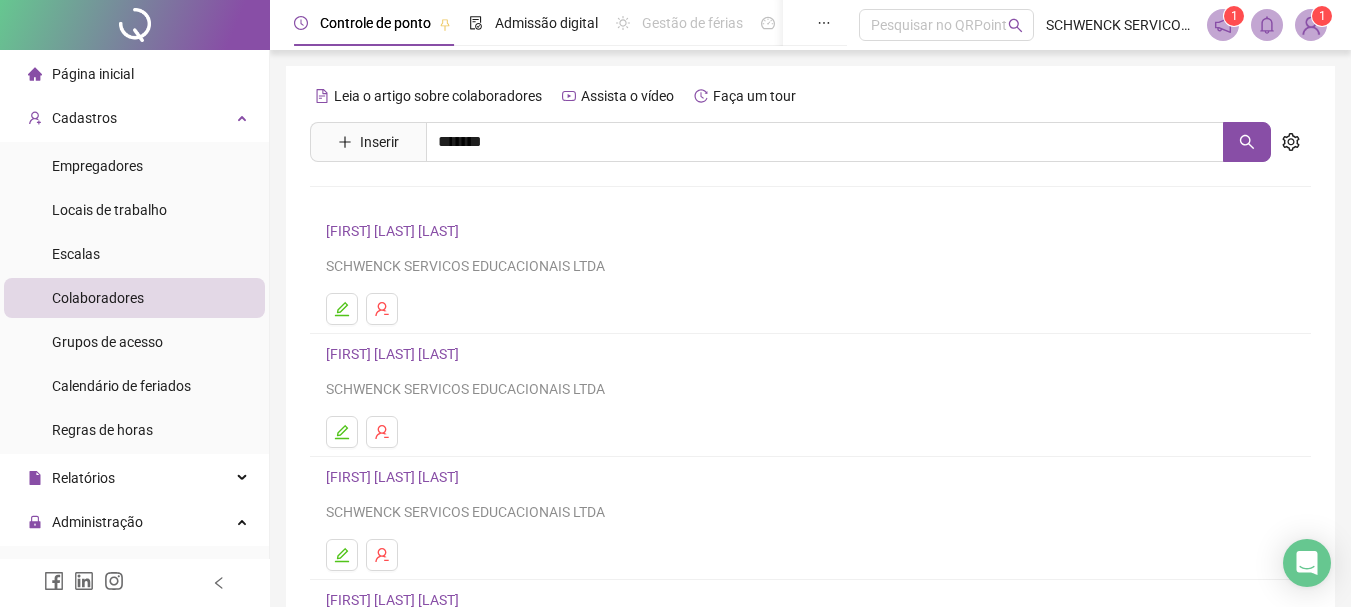 click on "Leia o artigo sobre colaboradores Assista o vídeo Faça um tour Inserir ******* [FIRST] [LAST] [LAST] [FIRST] [LAST] [LAST] [FIRST] [LAST] [LAST] [FIRST] [LAST] [LAST] [FIRST] [LAST] [LAST] [FIRST] [LAST] [LAST] 1 2 3 4 5 6" at bounding box center (810, 468) 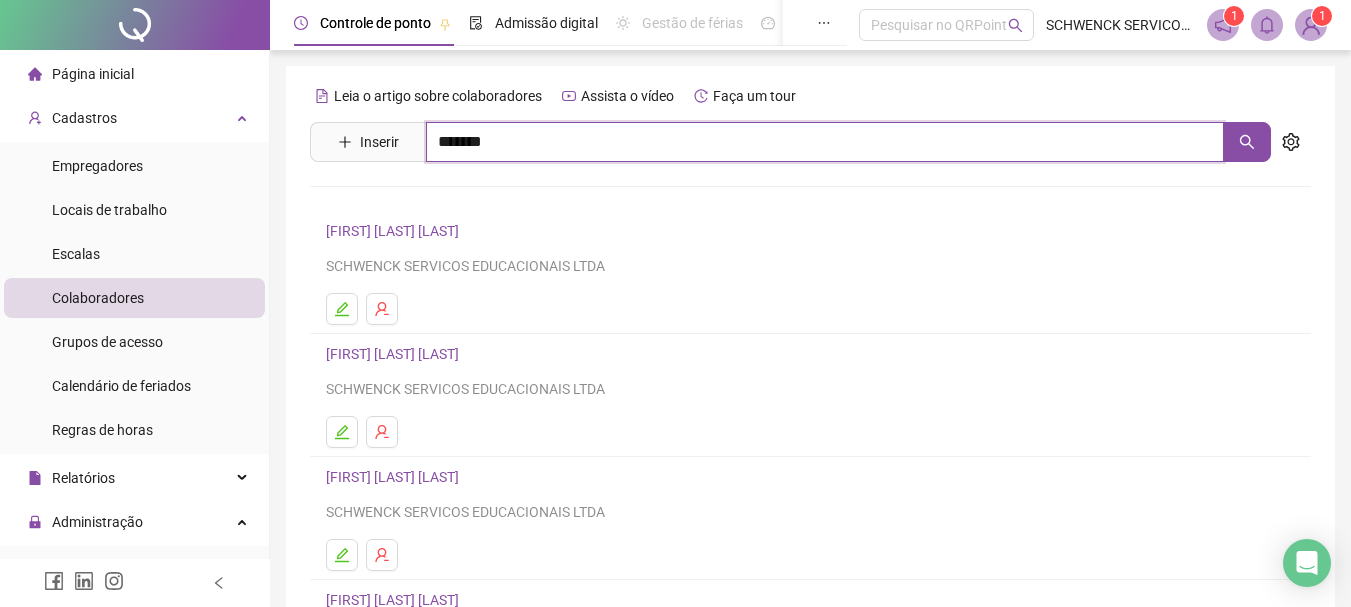 click on "*******" at bounding box center [825, 142] 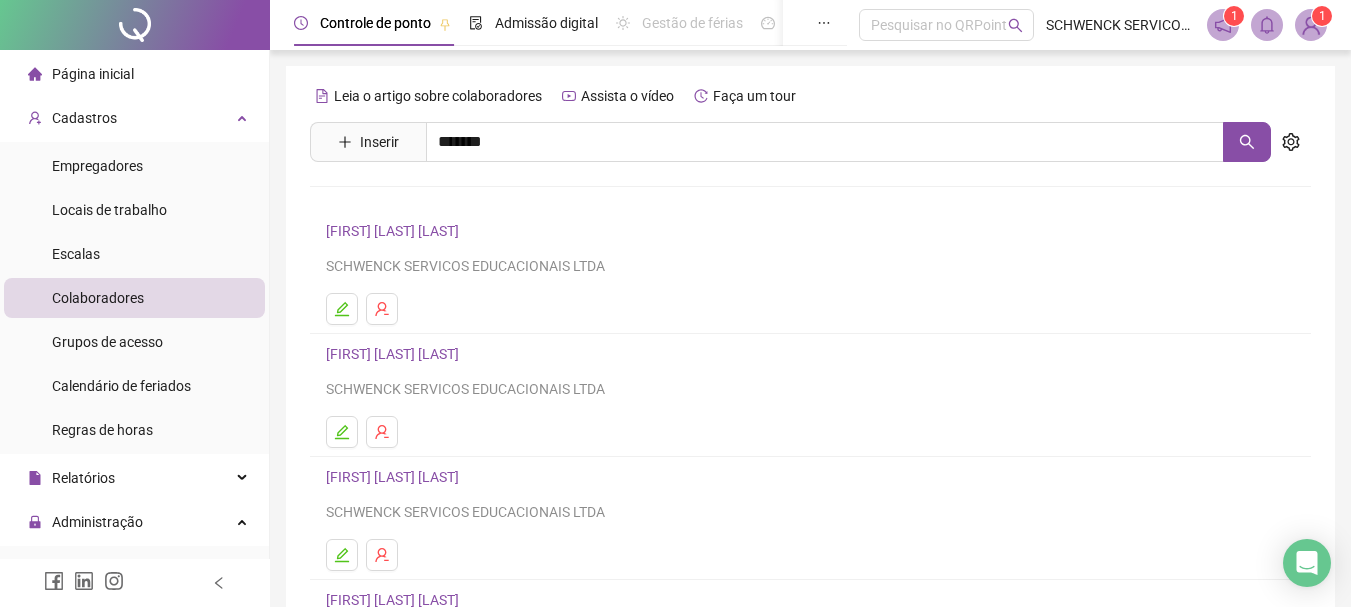 click on "[FIRST] [LAST] [LAST]" at bounding box center [413, 201] 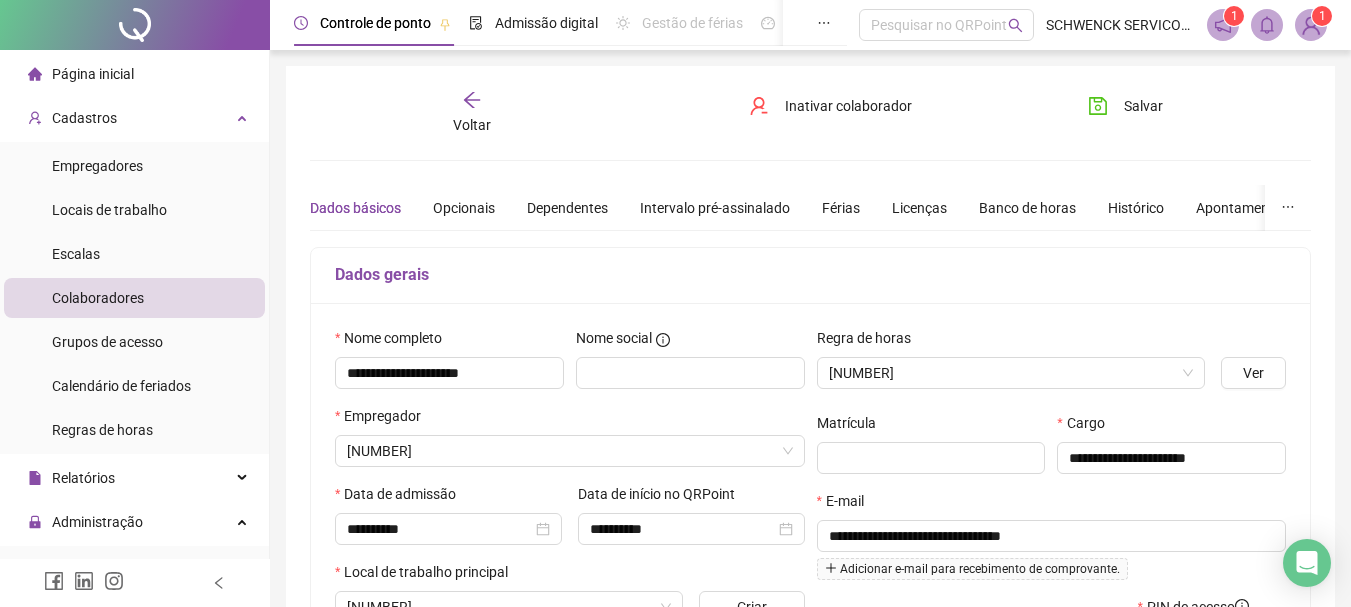 type on "**********" 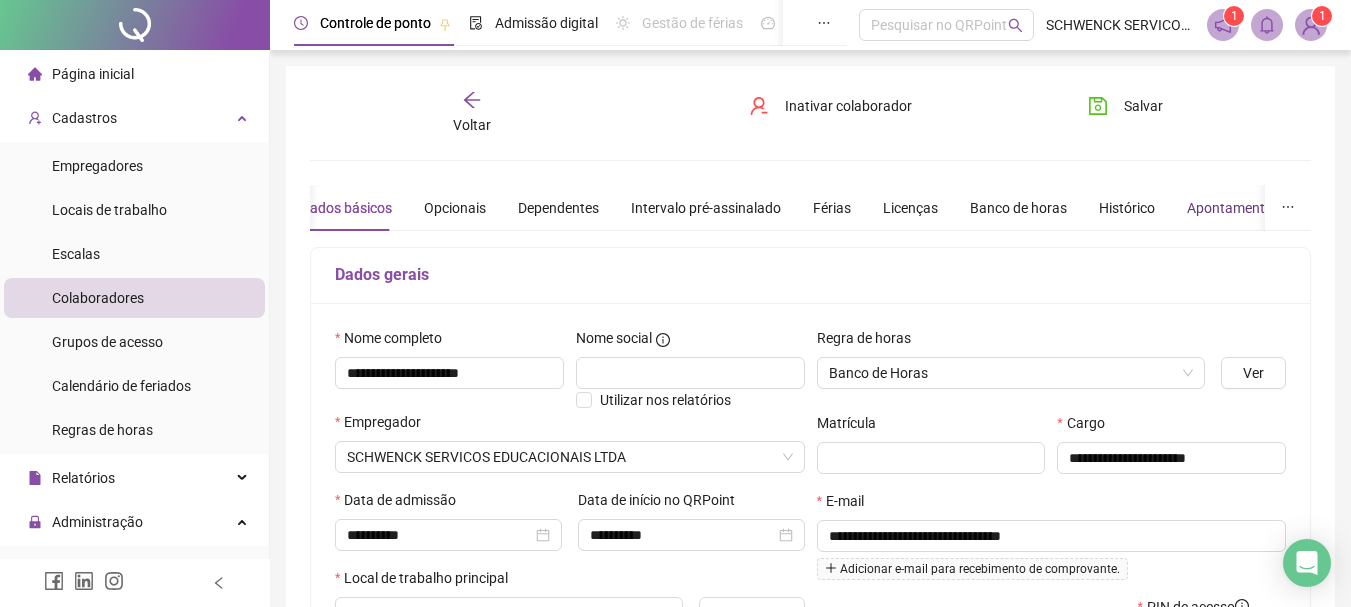 click on "Apontamentos" at bounding box center (1233, 208) 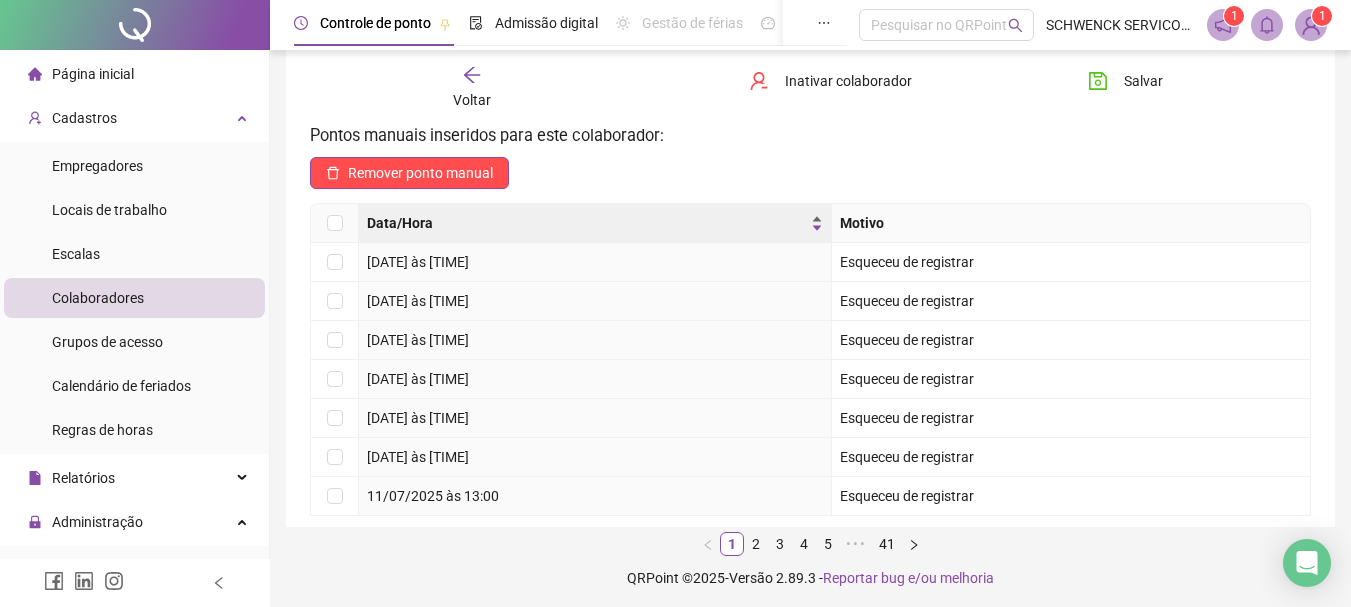 scroll, scrollTop: 627, scrollLeft: 0, axis: vertical 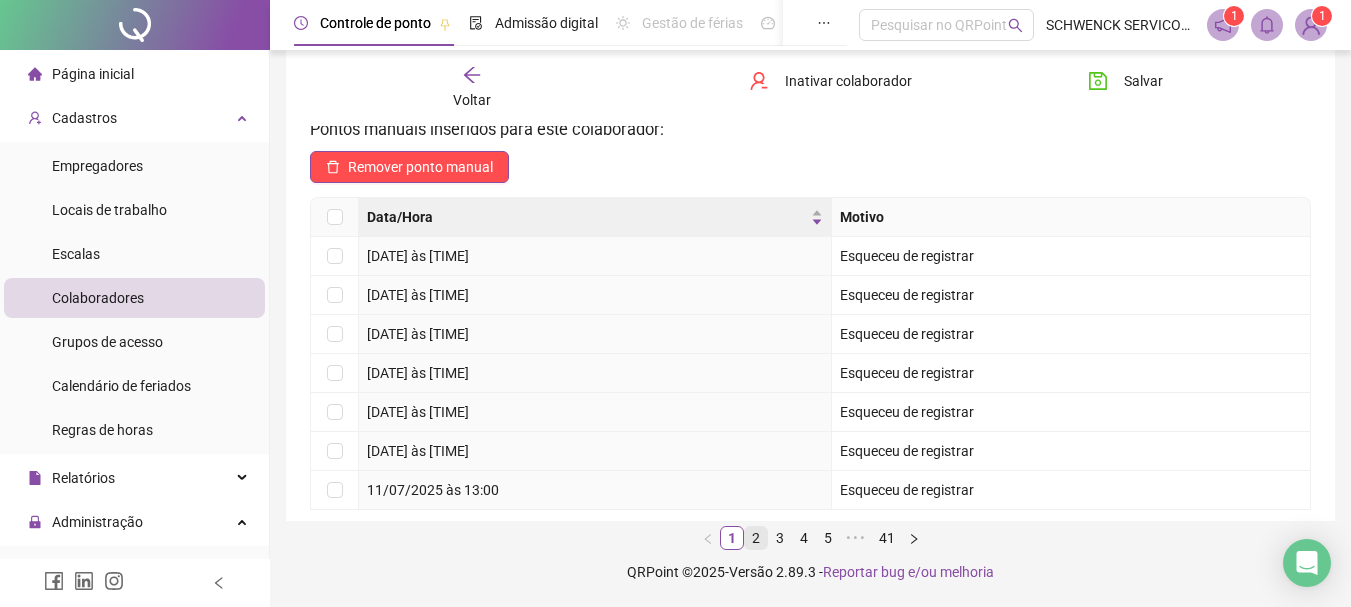 click on "2" at bounding box center [756, 538] 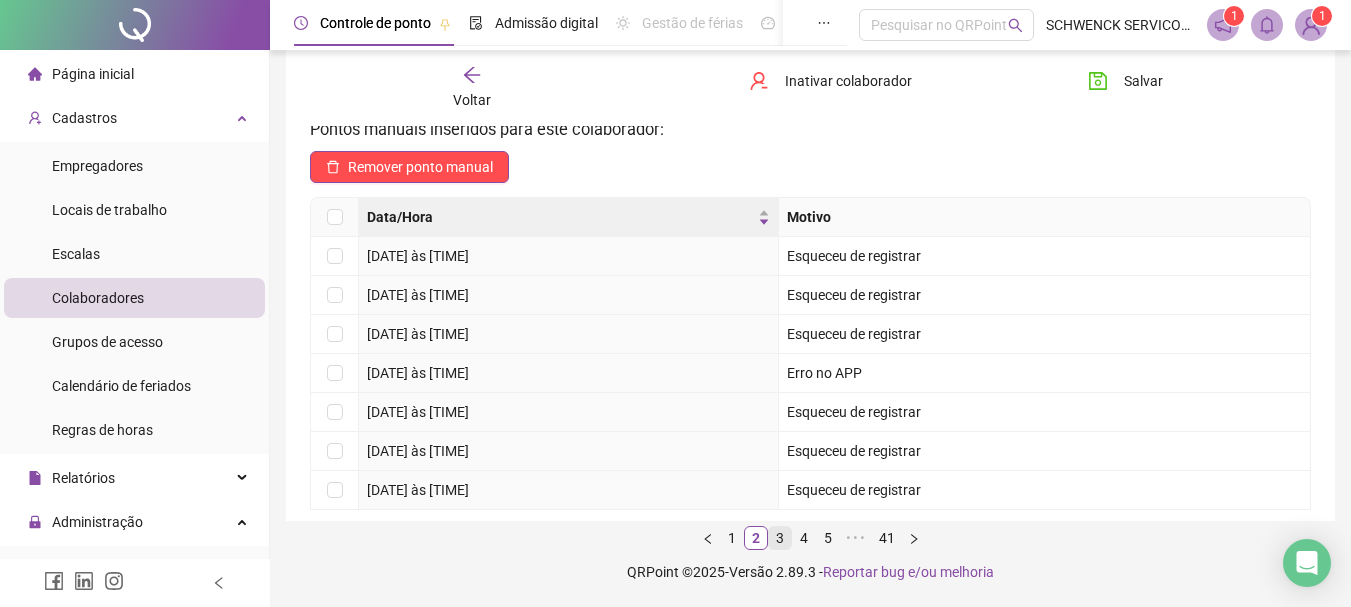 click on "3" at bounding box center [780, 538] 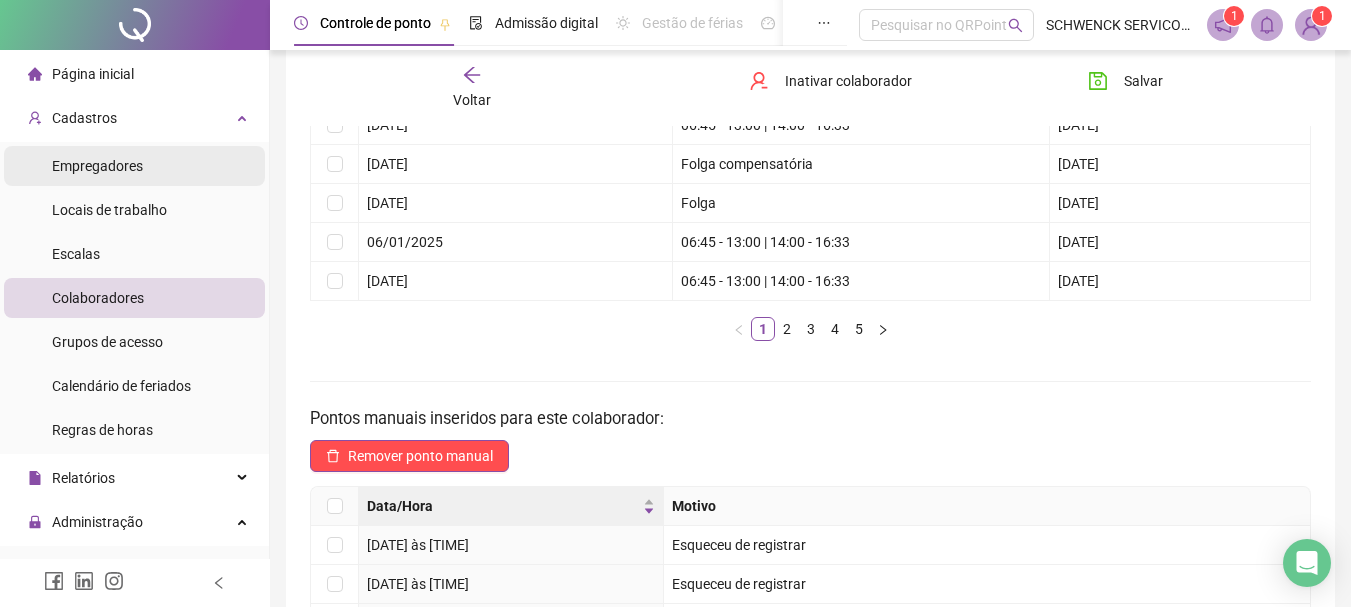 scroll, scrollTop: 327, scrollLeft: 0, axis: vertical 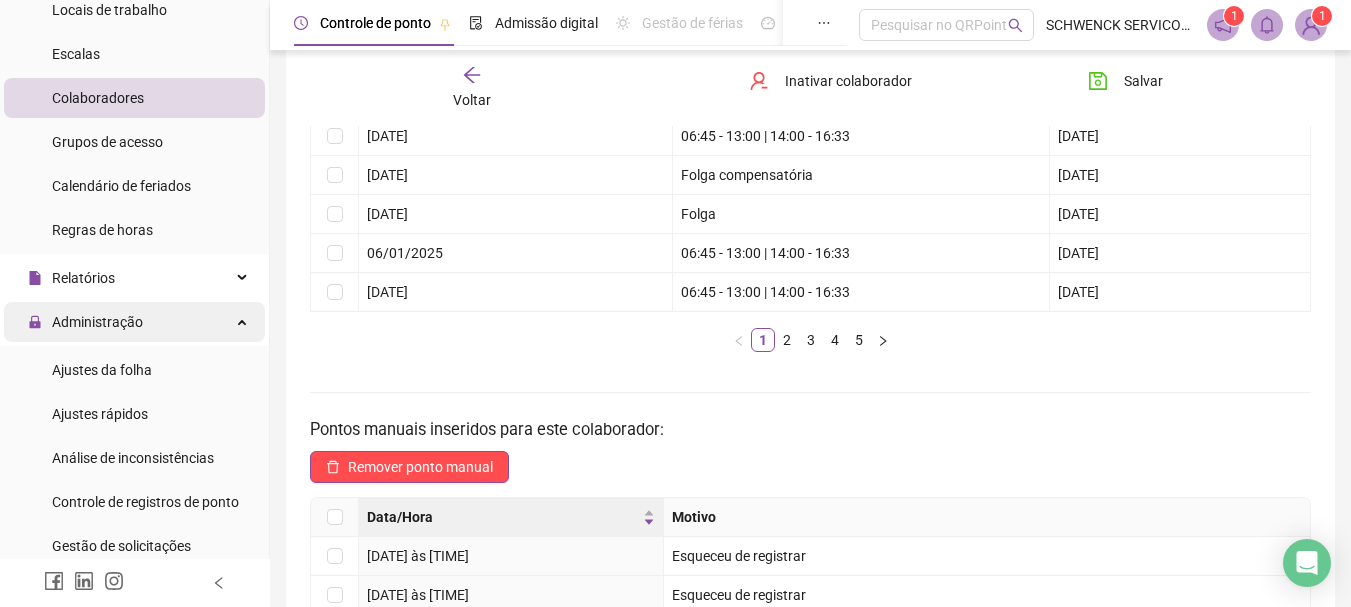click on "Administração" at bounding box center (97, 322) 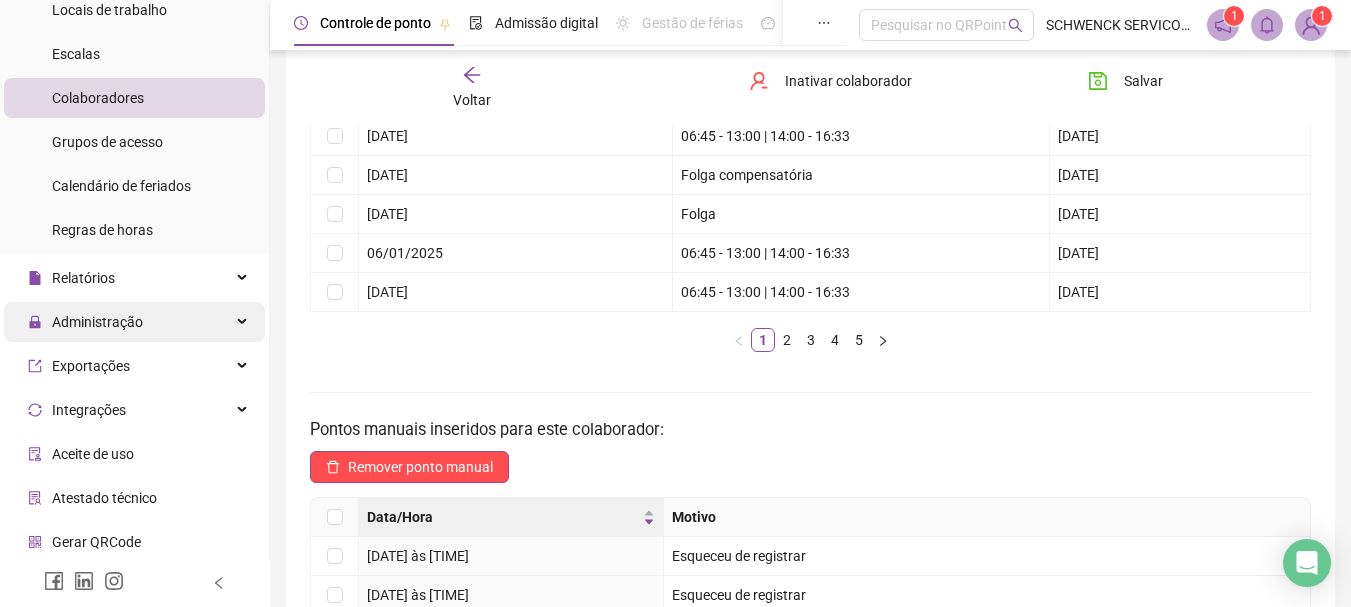 click on "Administração" at bounding box center [97, 322] 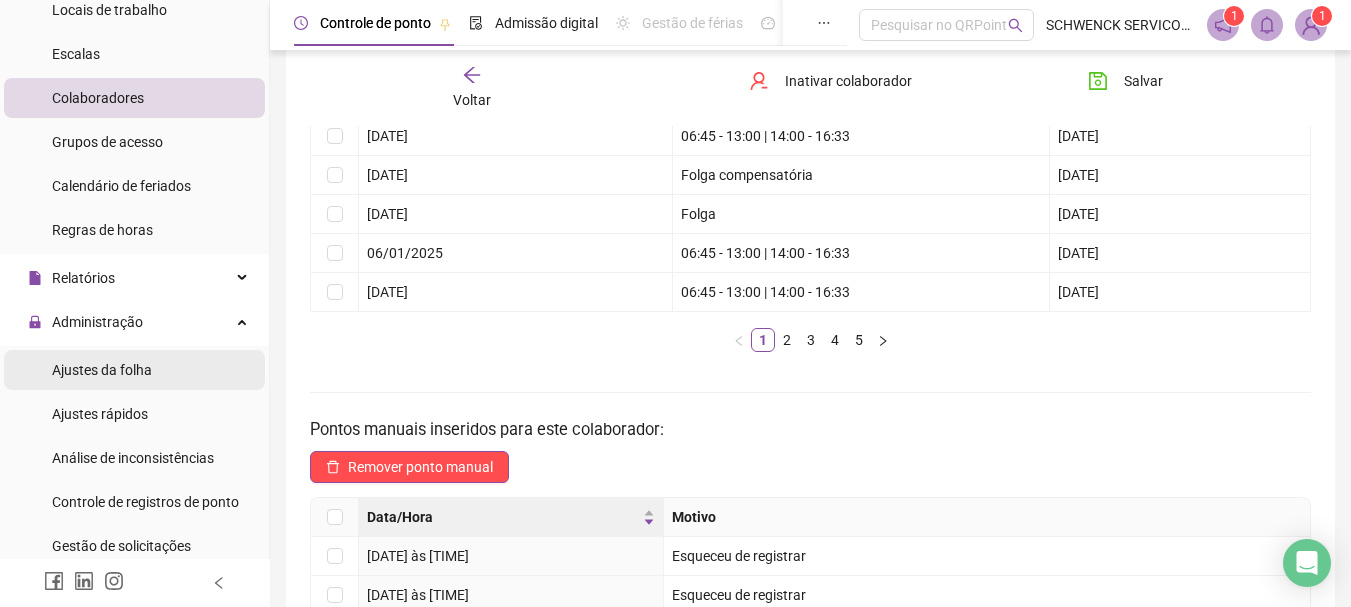 click on "Ajustes da folha" at bounding box center [102, 370] 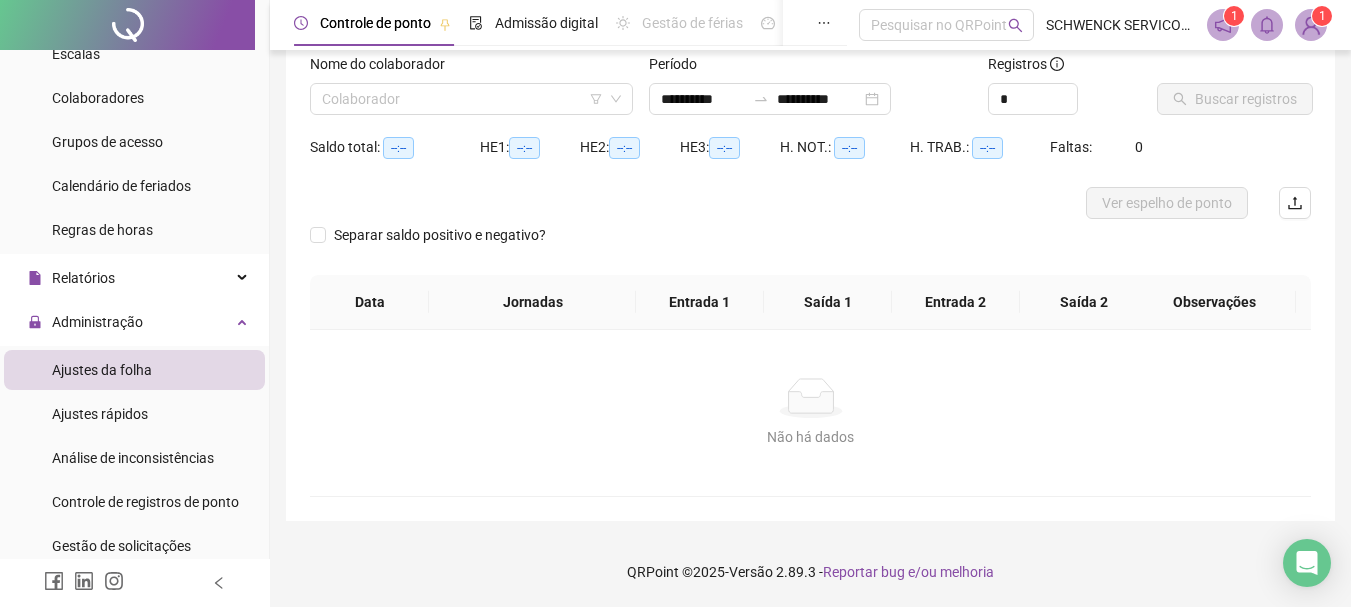 scroll, scrollTop: 131, scrollLeft: 0, axis: vertical 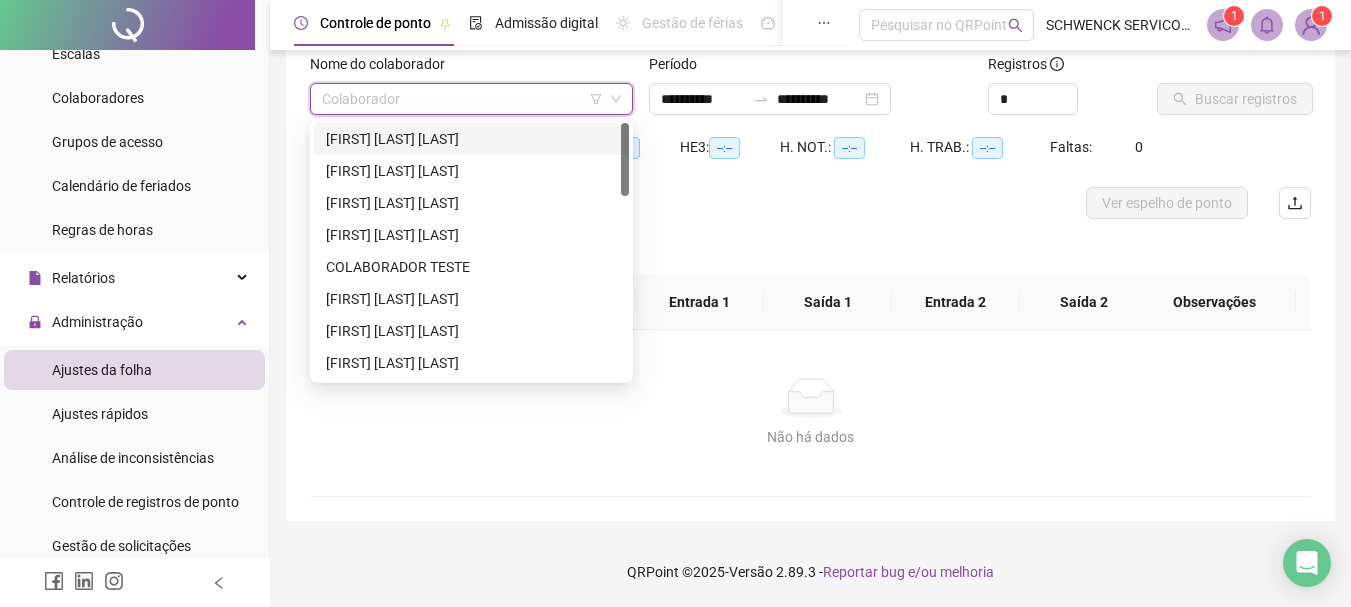 click at bounding box center (462, 99) 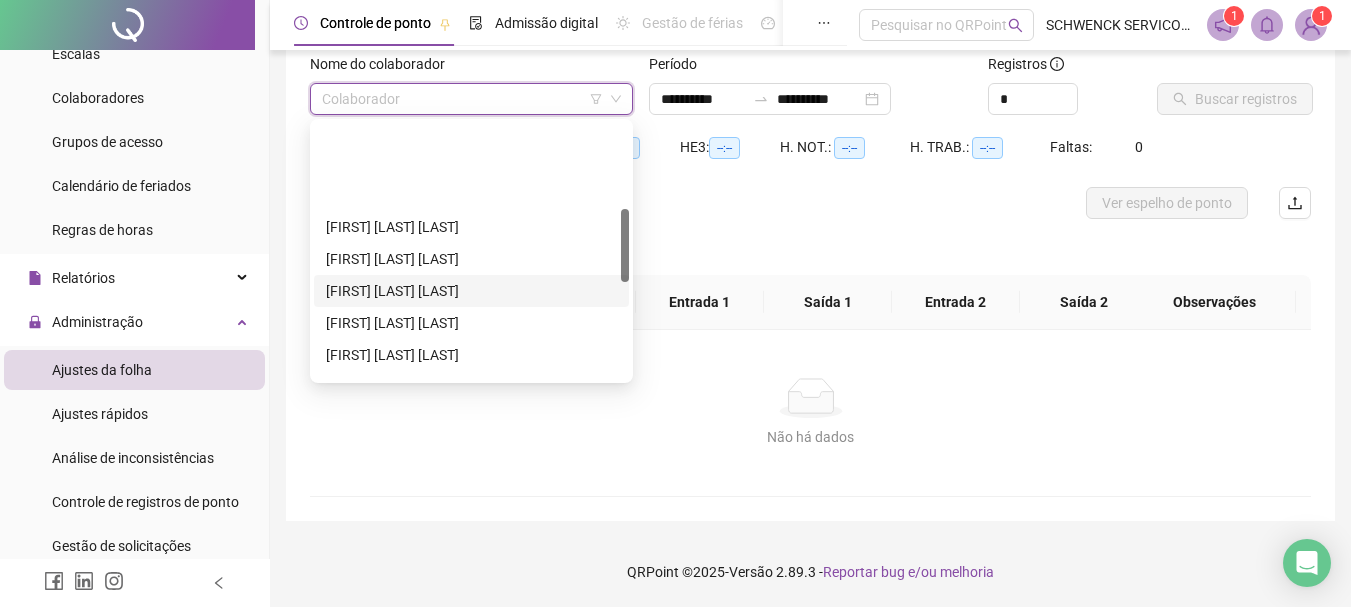 scroll, scrollTop: 300, scrollLeft: 0, axis: vertical 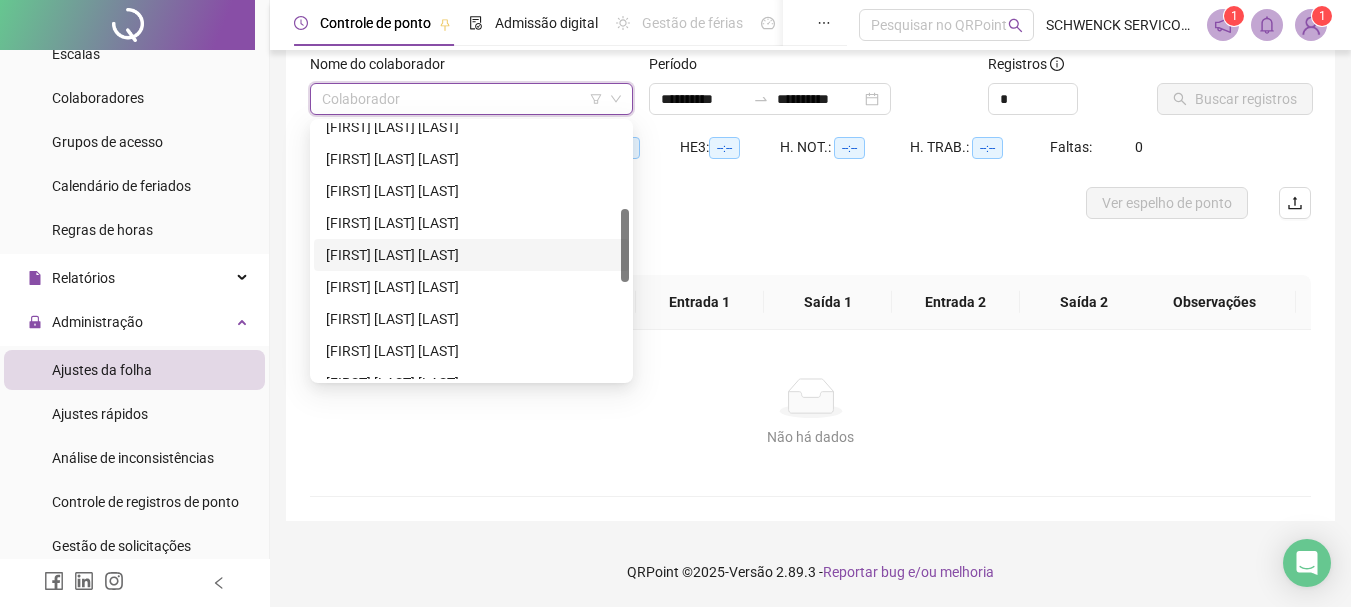 click on "[FIRST] [LAST] [LAST]" at bounding box center [471, 255] 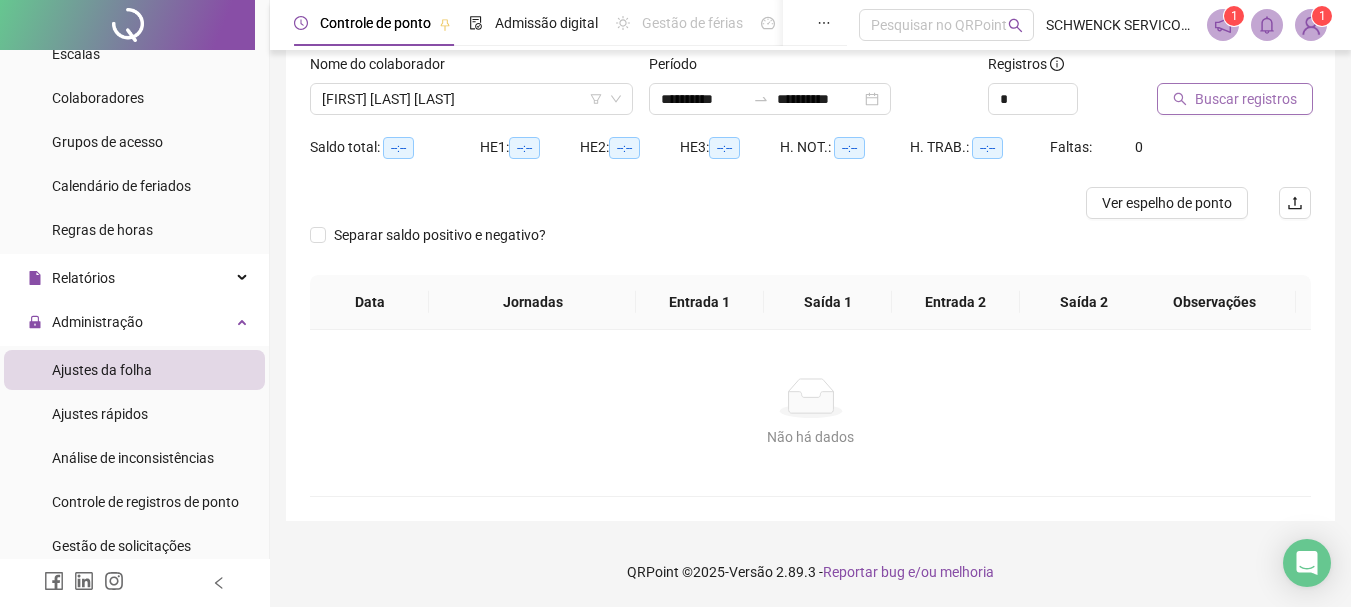 click on "Buscar registros" at bounding box center [1246, 99] 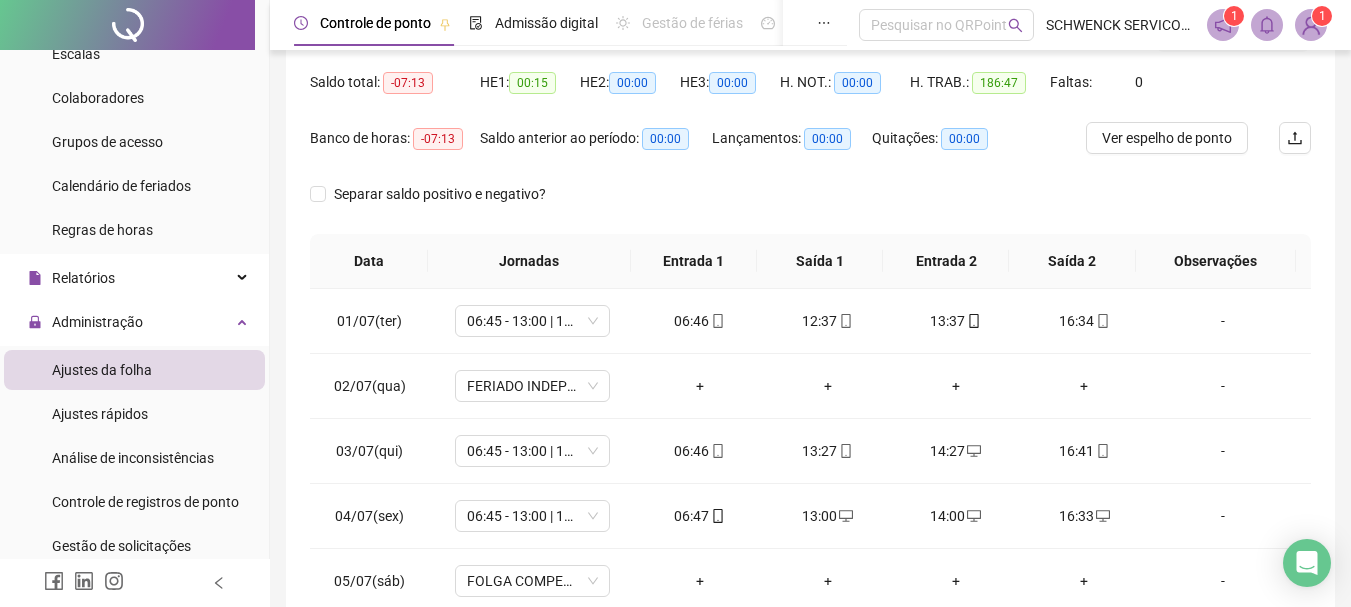 scroll, scrollTop: 231, scrollLeft: 0, axis: vertical 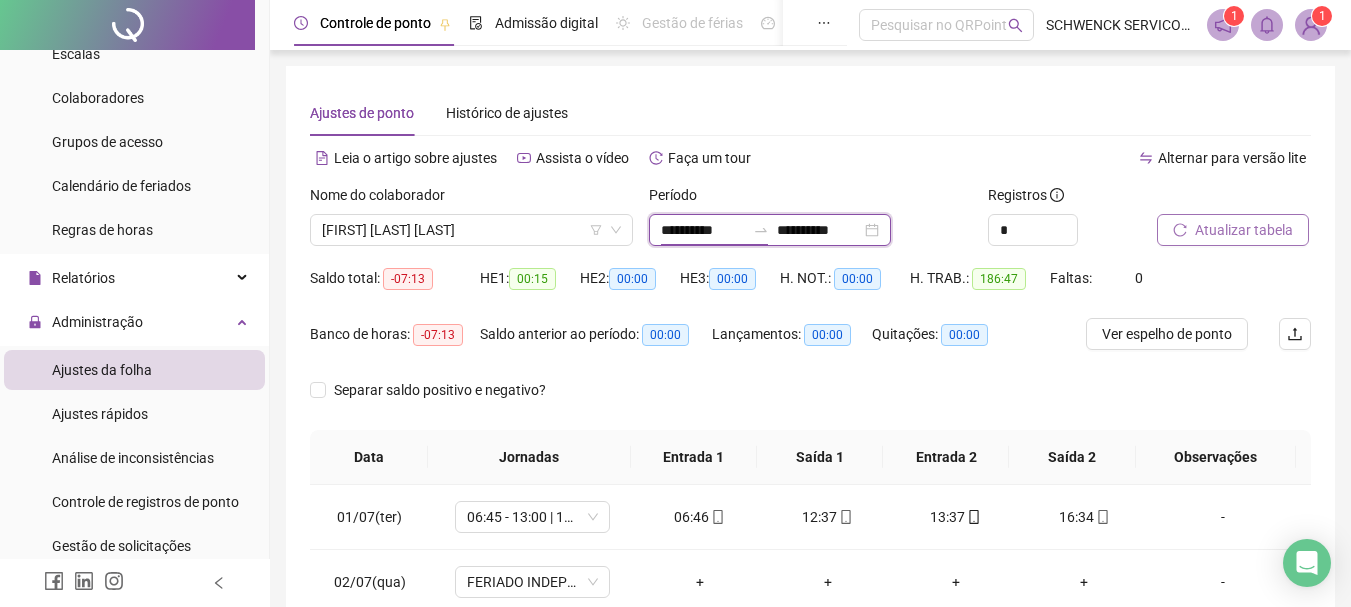click on "**********" at bounding box center (703, 230) 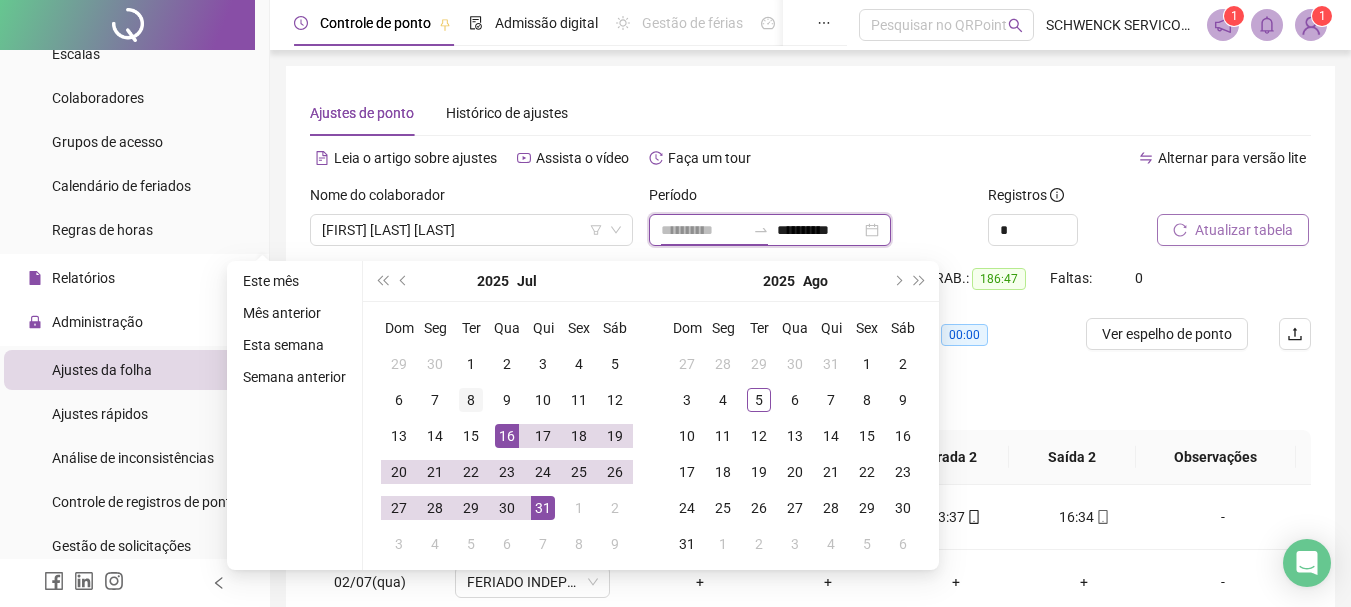 type on "**********" 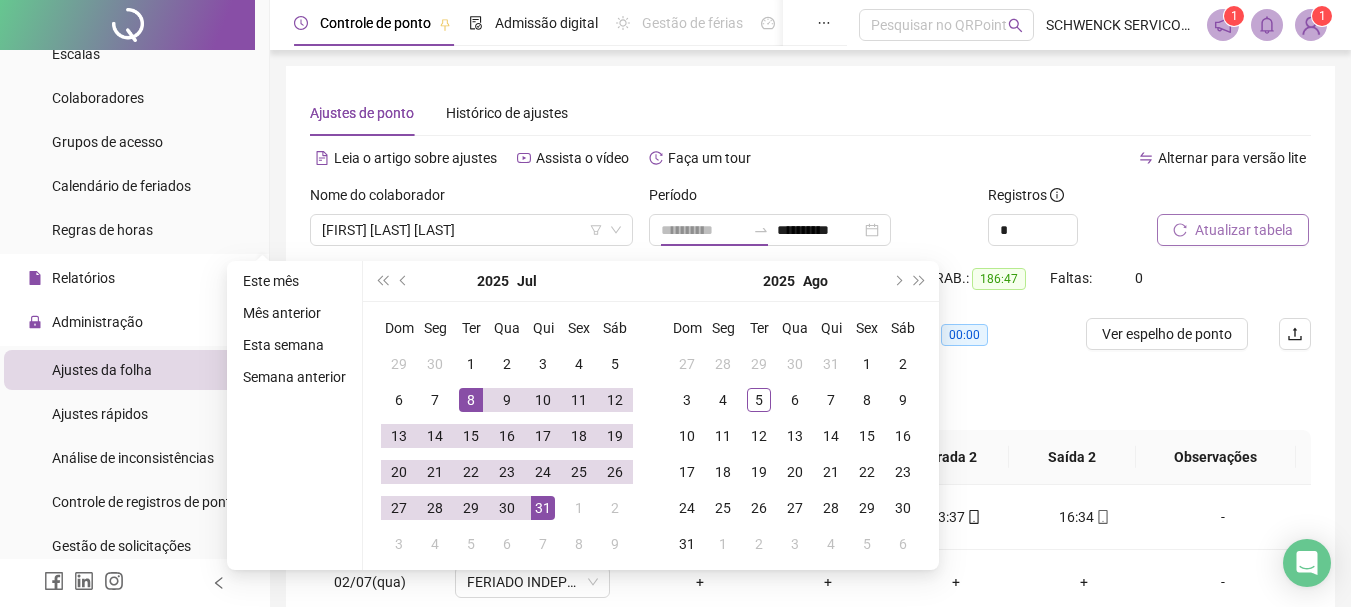 click on "8" at bounding box center [471, 400] 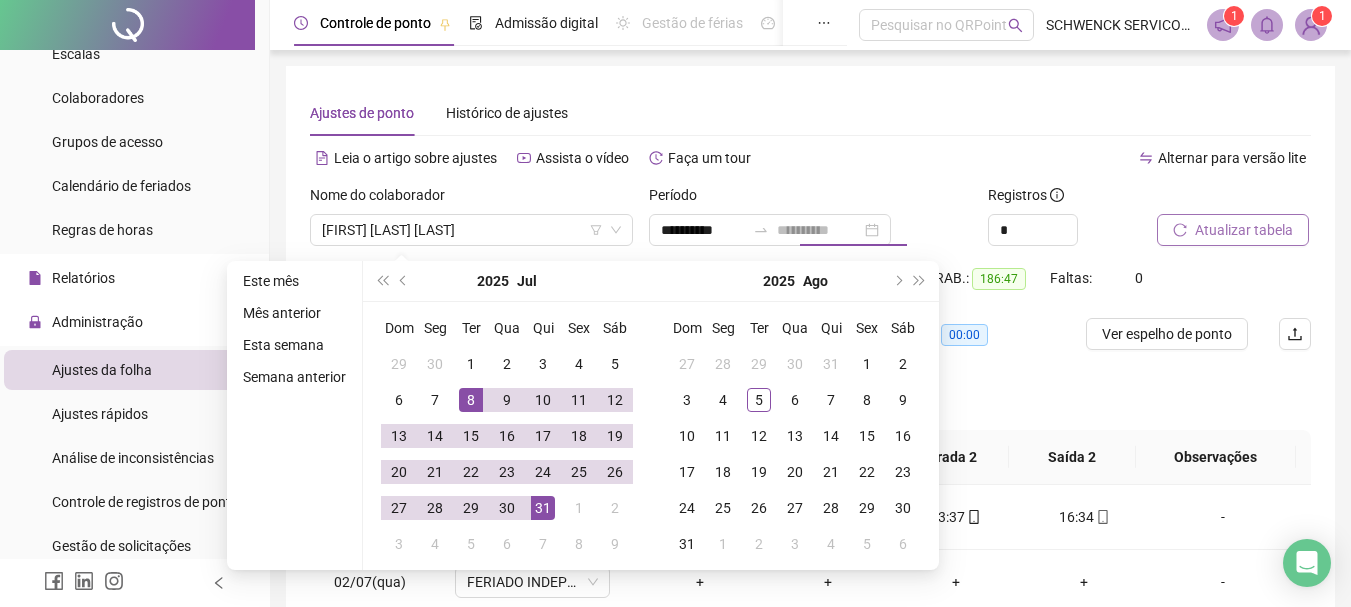 click on "8" at bounding box center (471, 400) 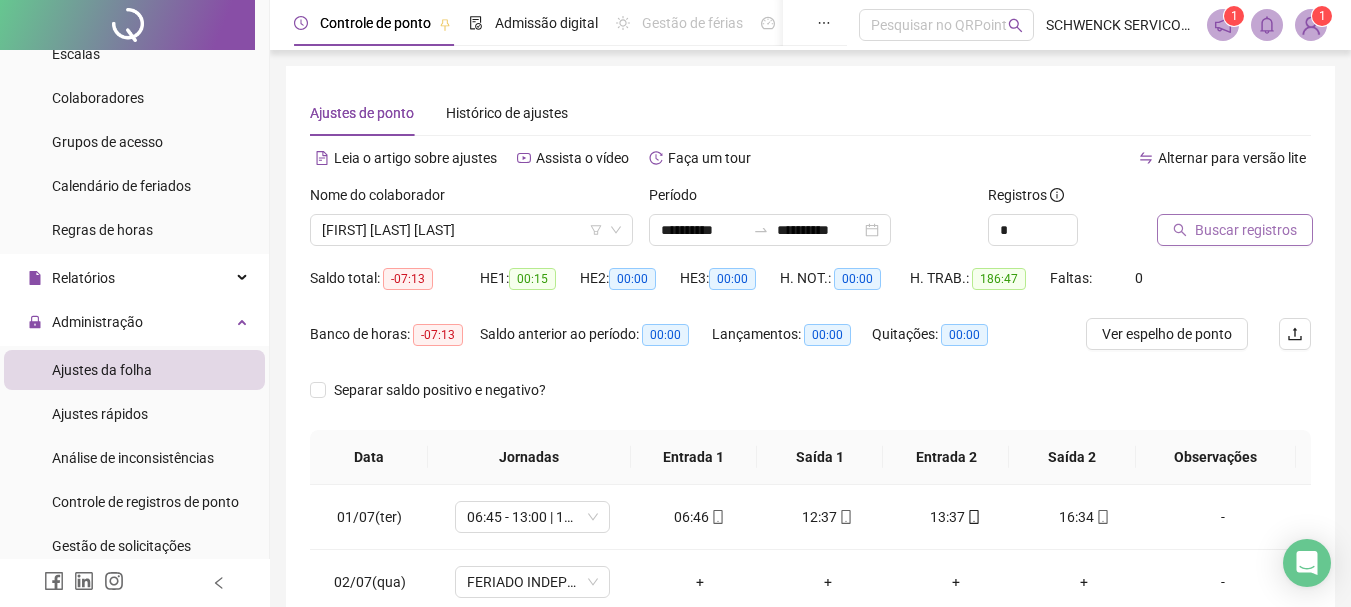click on "Buscar registros" at bounding box center (1235, 230) 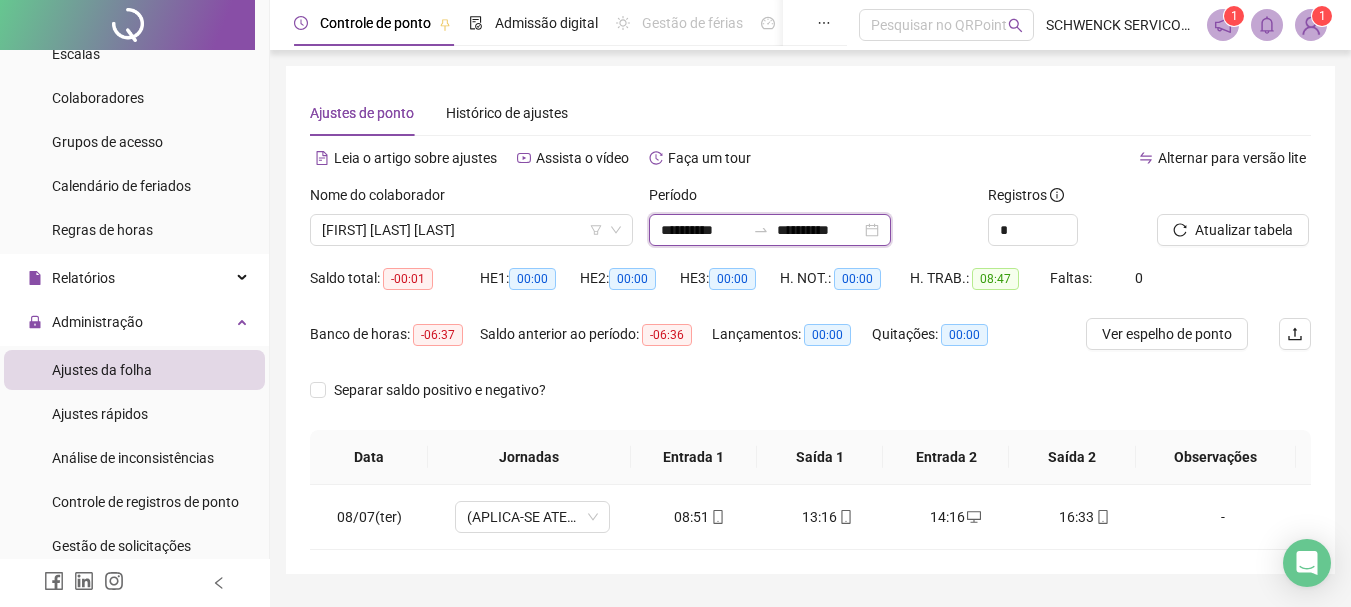 click on "**********" at bounding box center (819, 230) 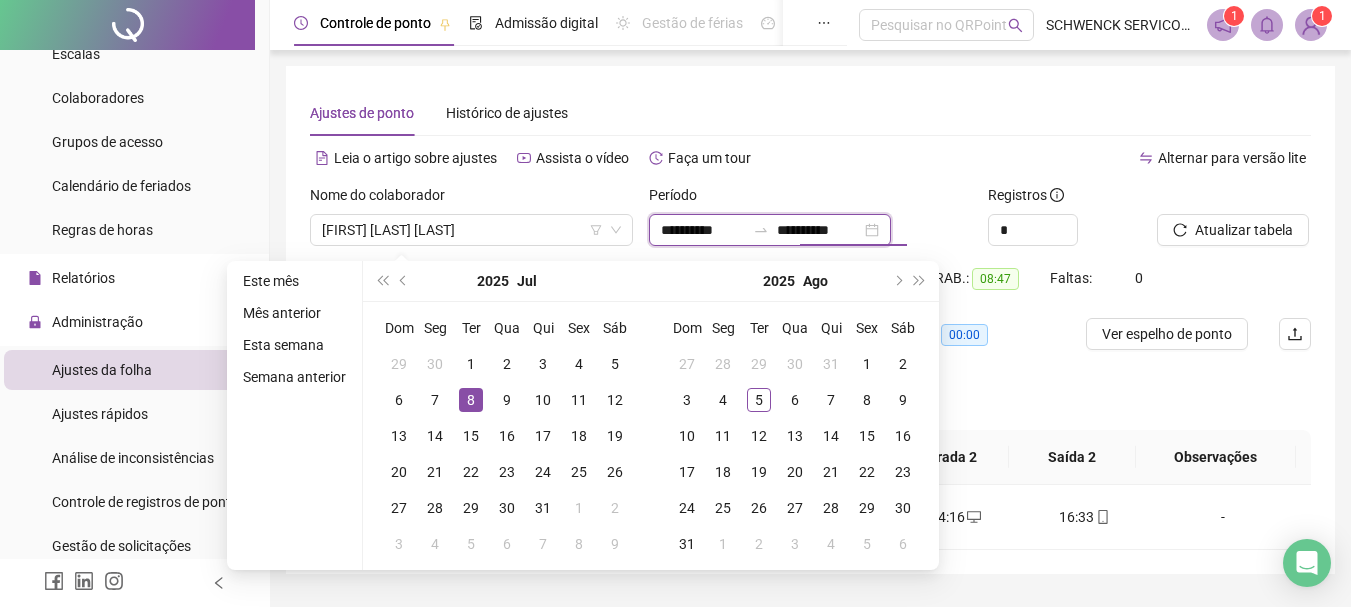 type on "**********" 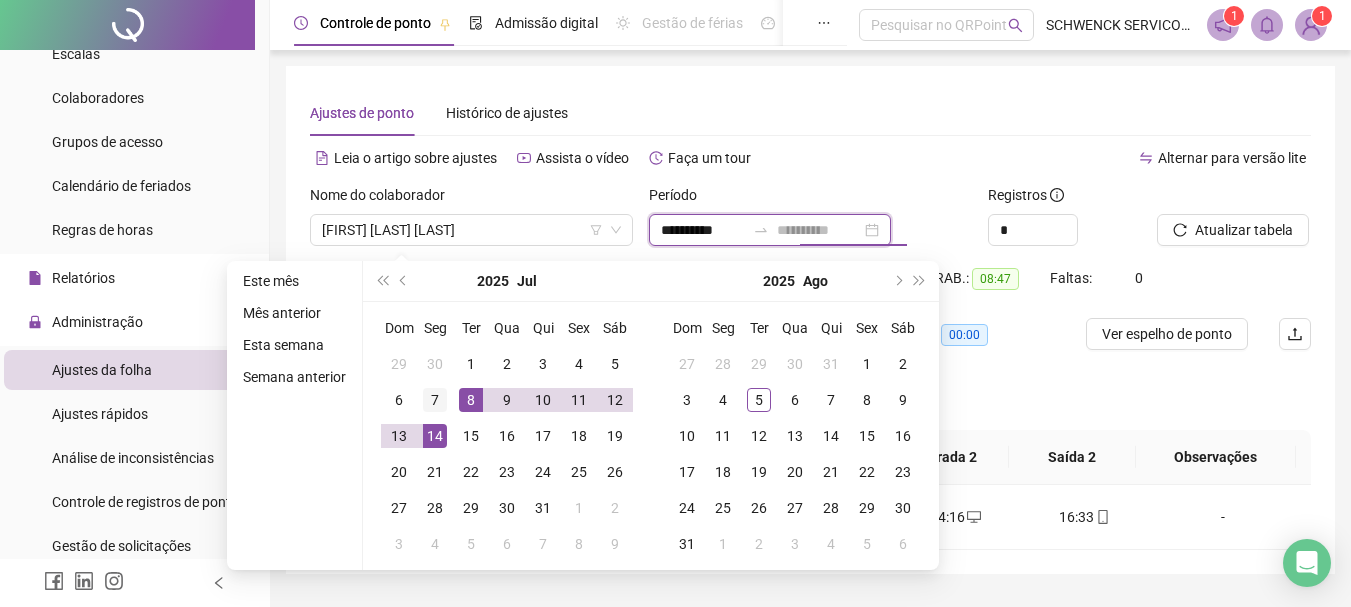 type on "**********" 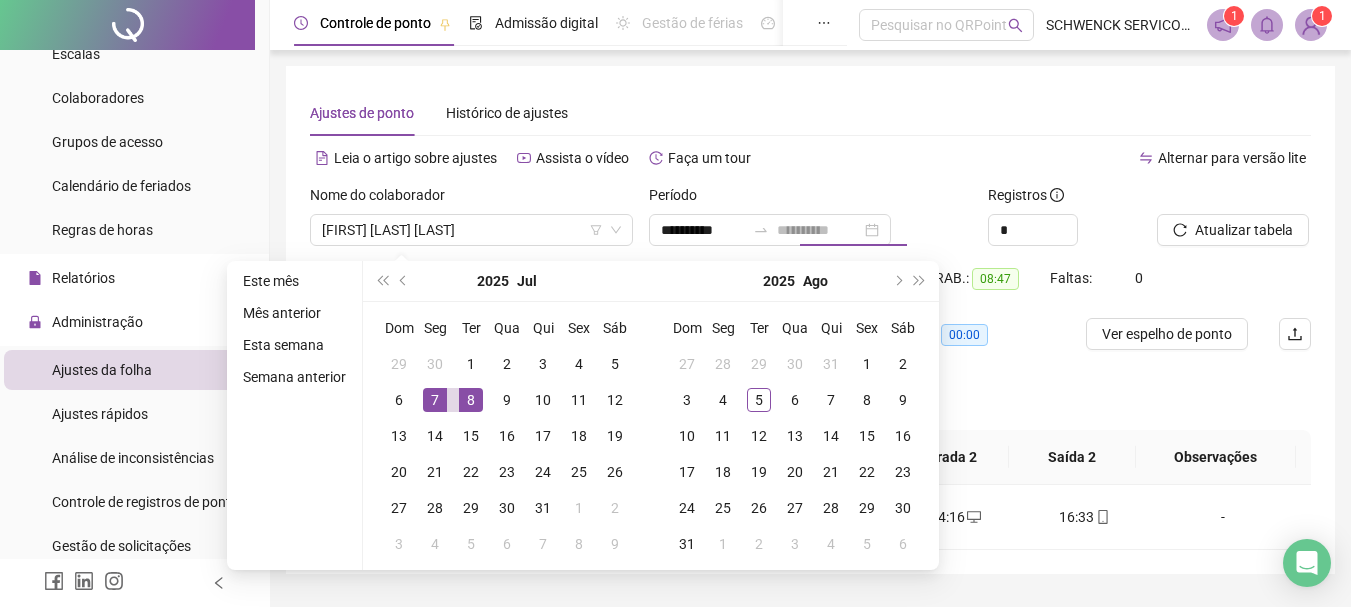 click on "7" at bounding box center [435, 400] 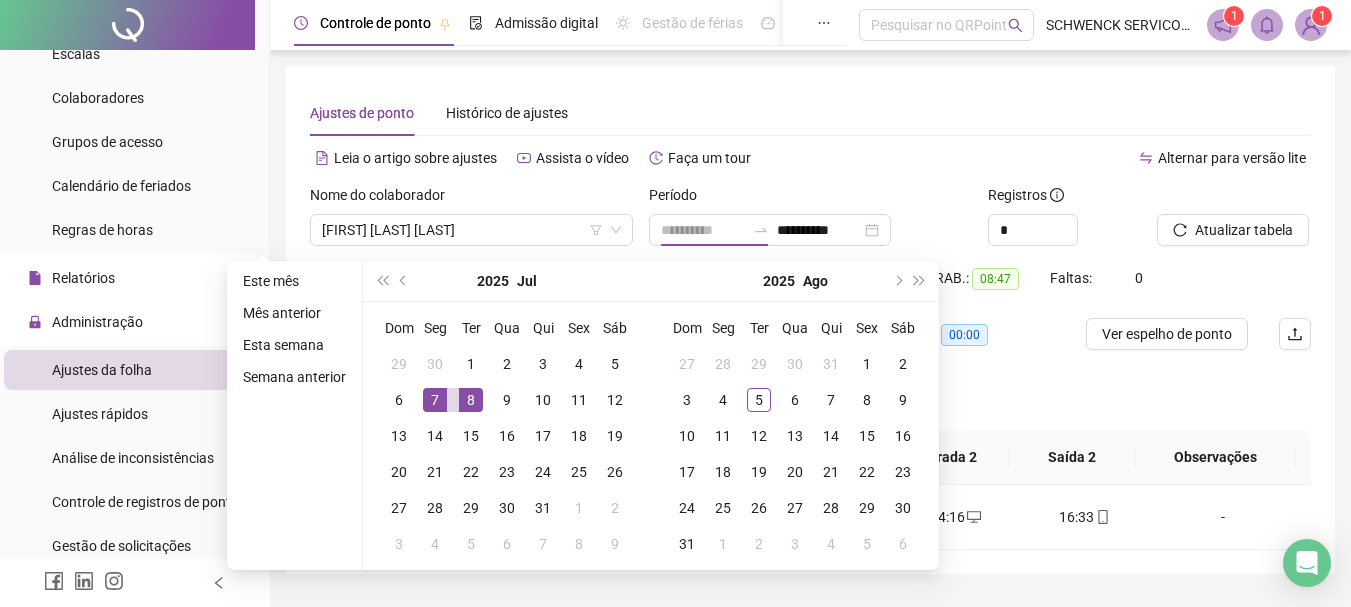 click on "7" at bounding box center [435, 400] 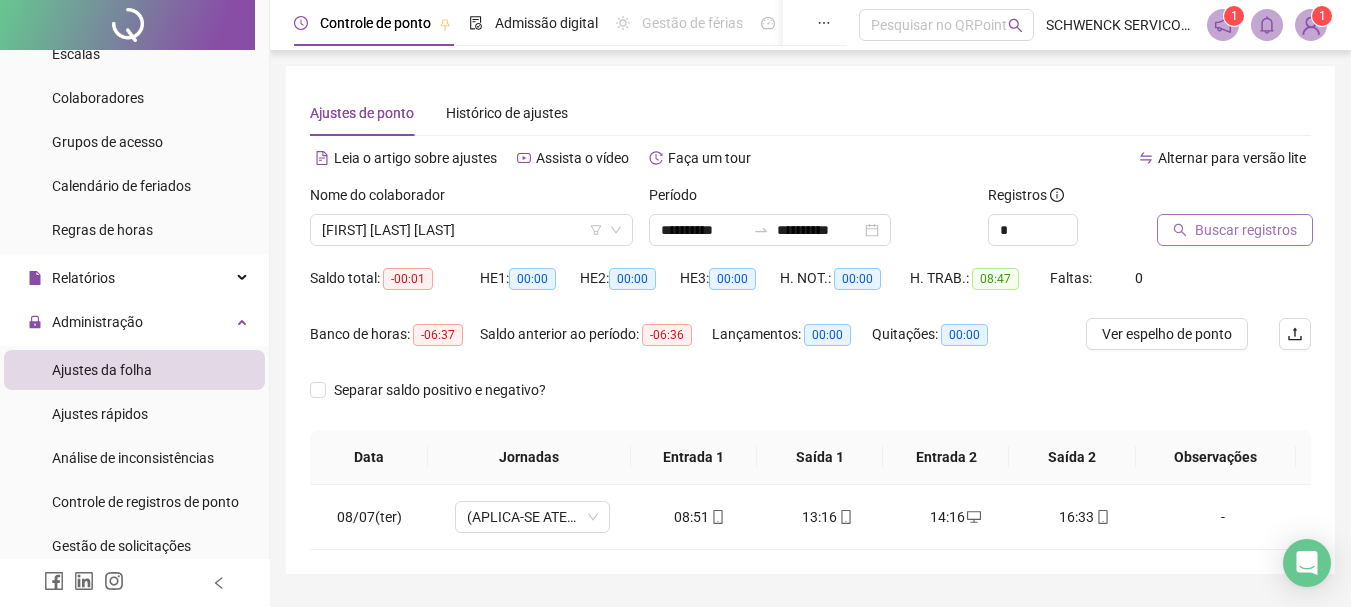 click on "Buscar registros" at bounding box center (1235, 230) 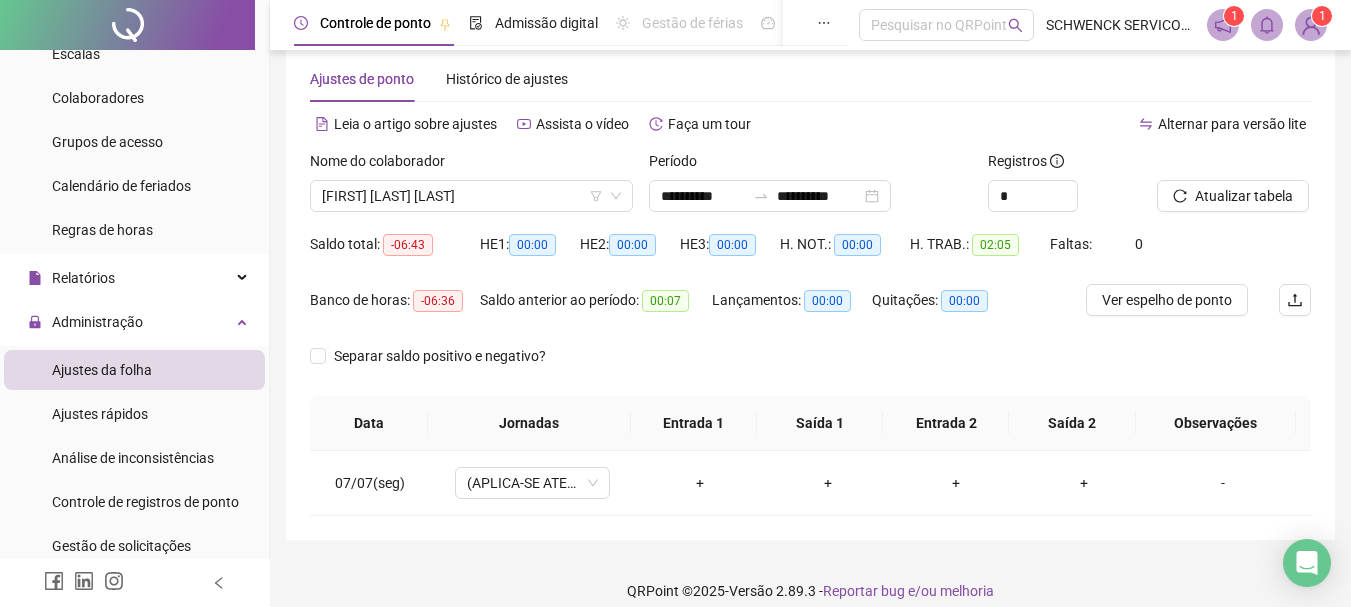 scroll, scrollTop: 53, scrollLeft: 0, axis: vertical 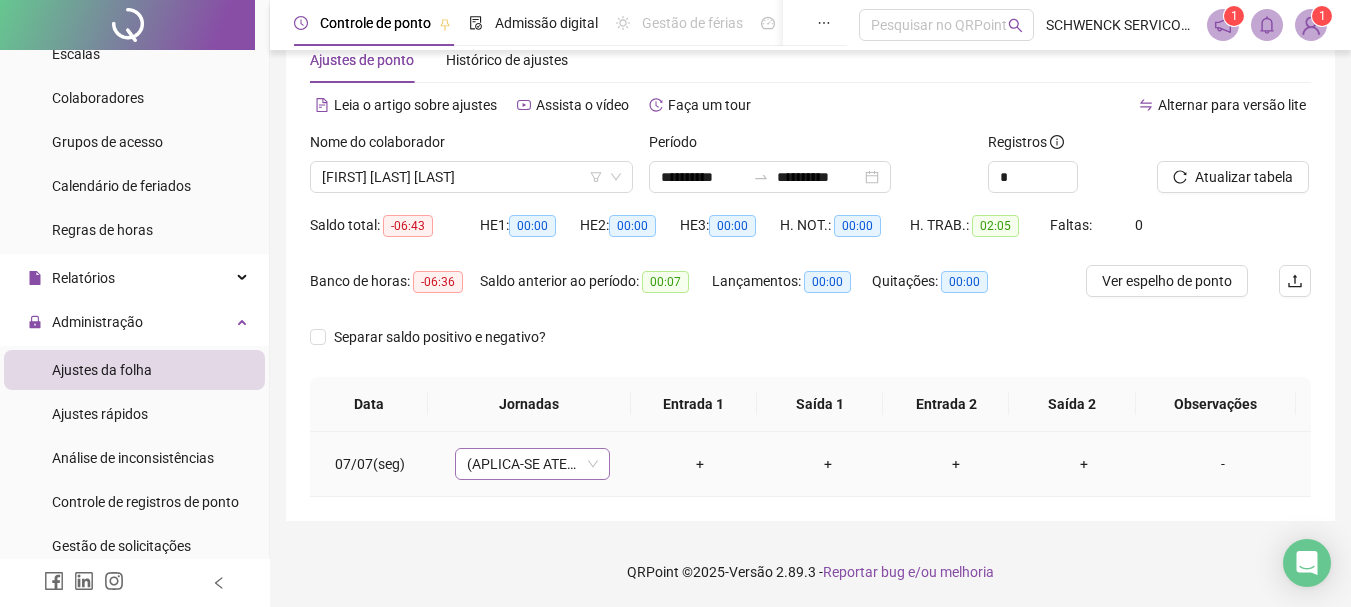 click on "(APLICA-SE ATESTADO)" at bounding box center [532, 464] 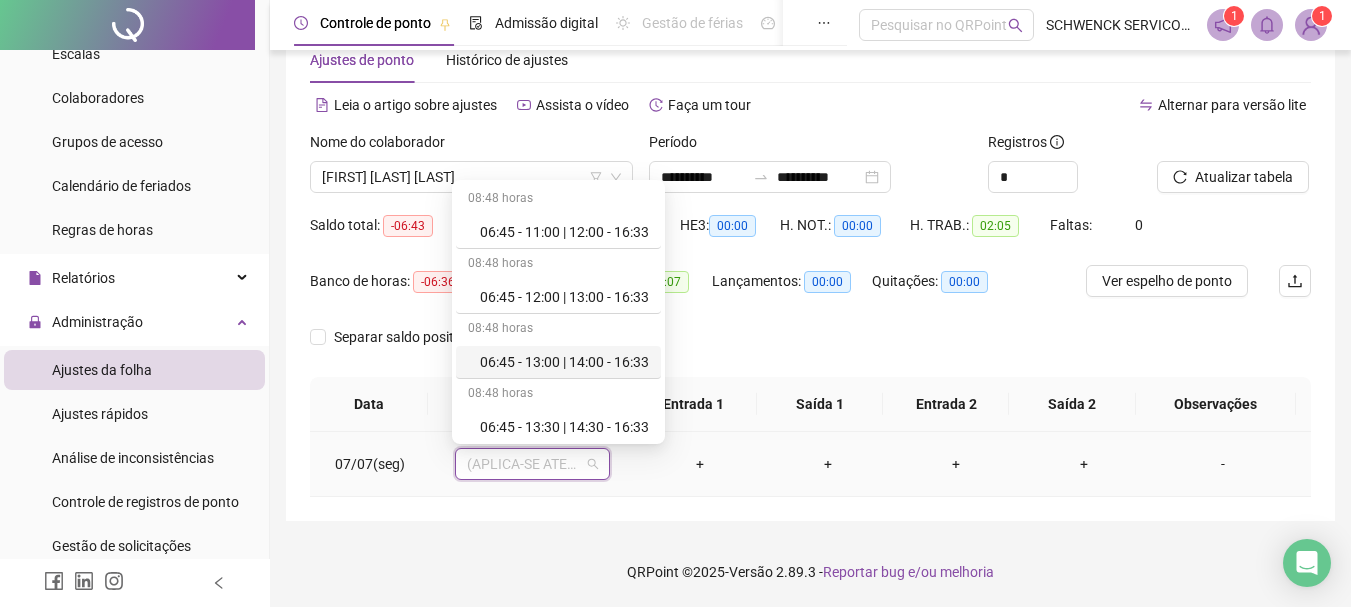 click on "06:45 - 13:00 | 14:00 - 16:33" at bounding box center [564, 362] 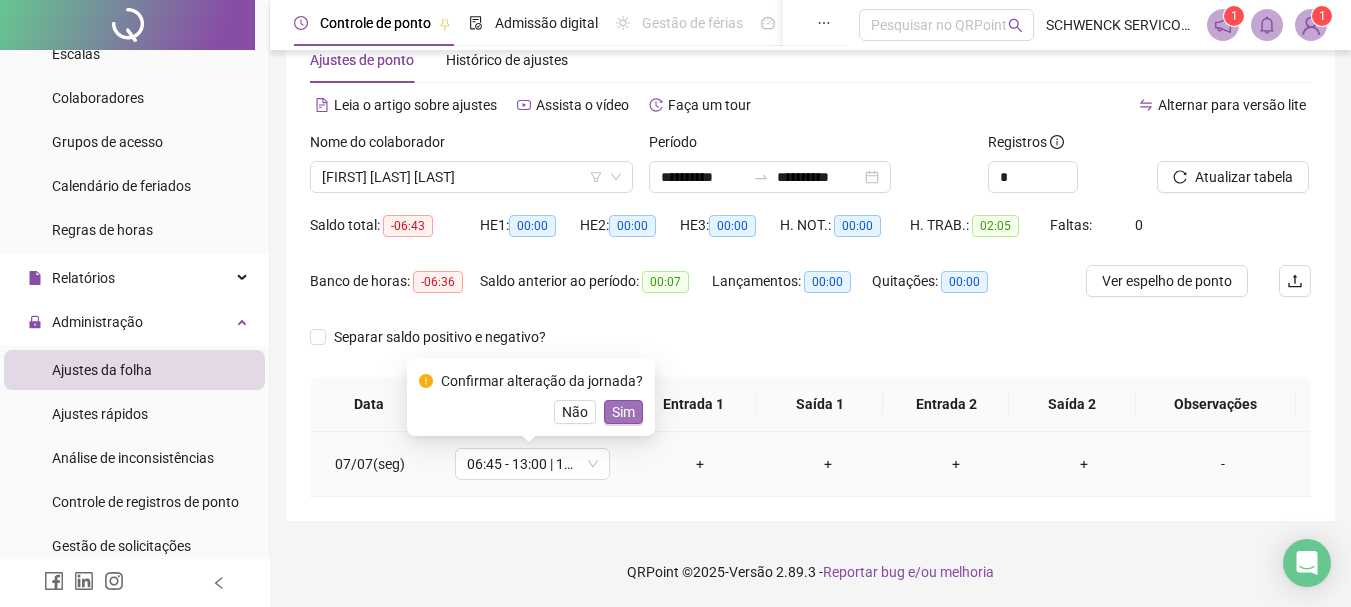 click on "Sim" at bounding box center (623, 412) 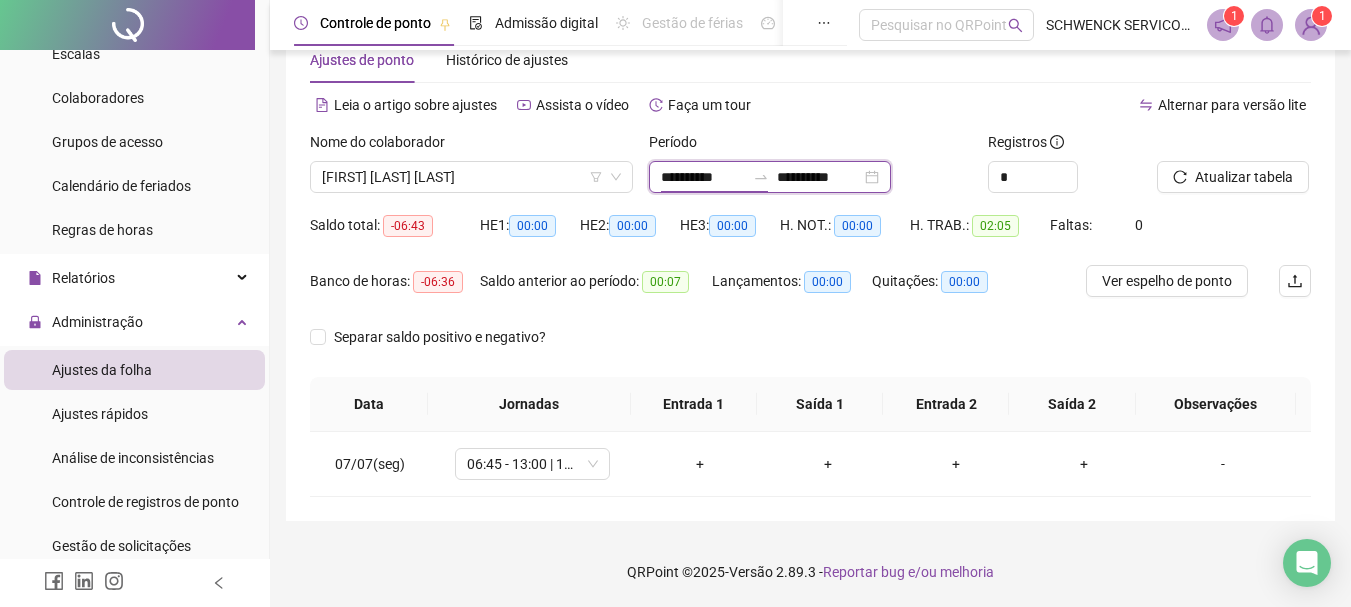 click on "**********" at bounding box center (703, 177) 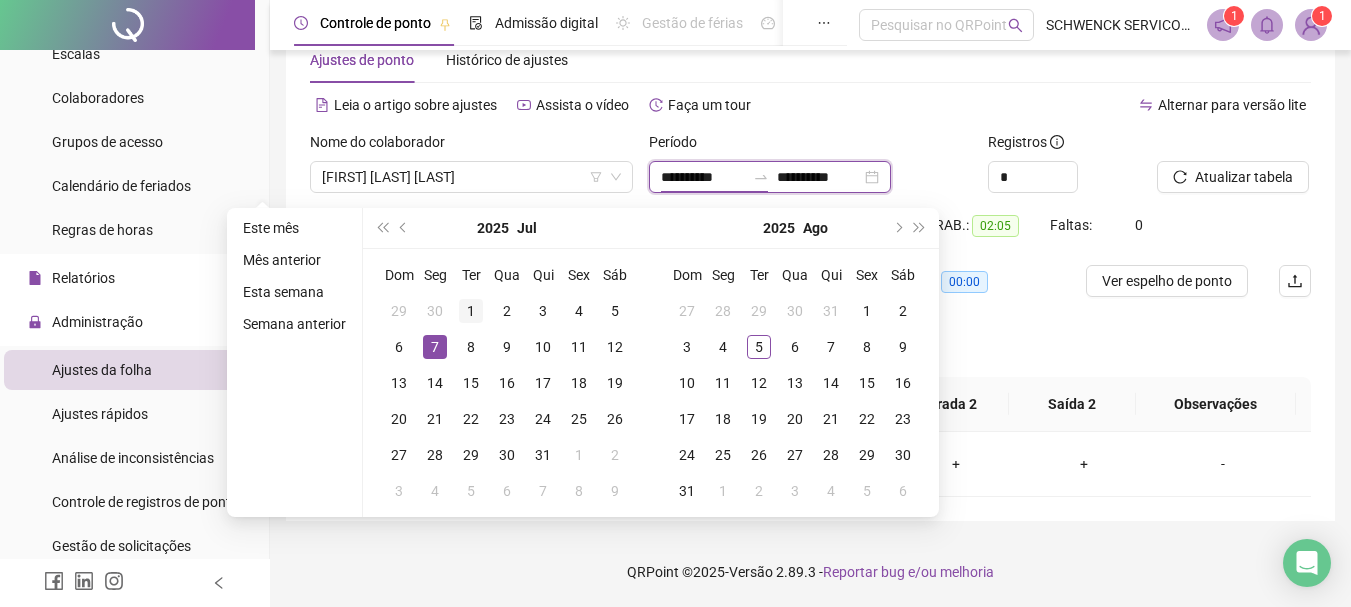 type on "**********" 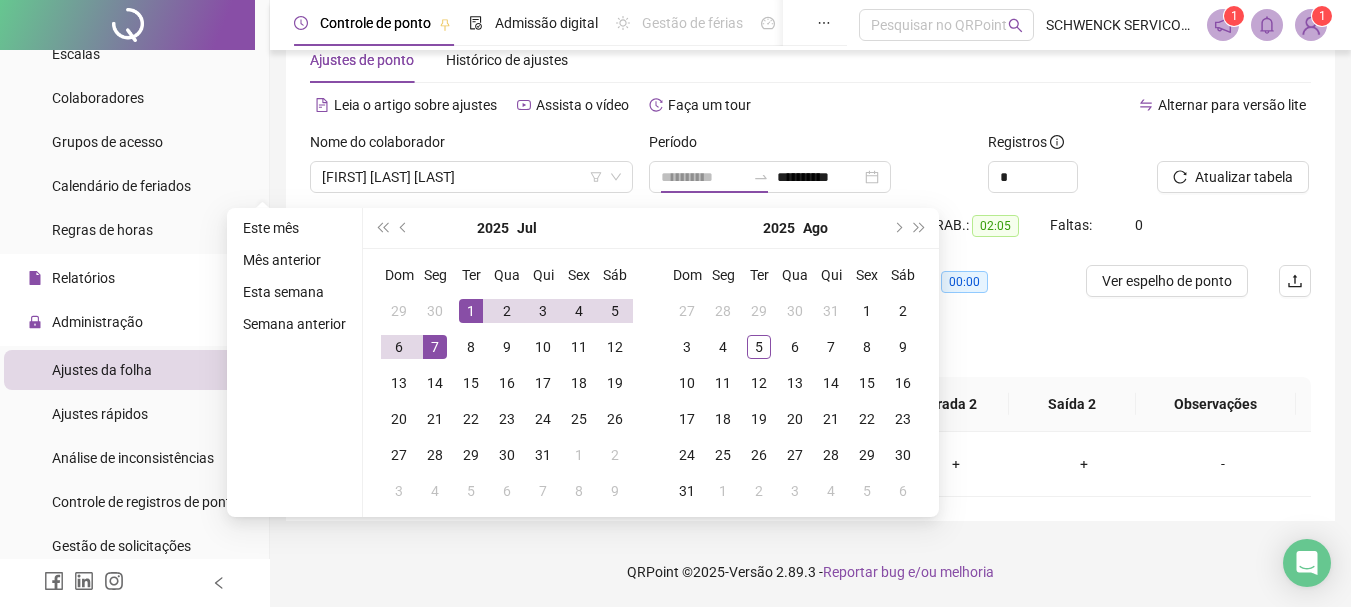 click on "1" at bounding box center [471, 311] 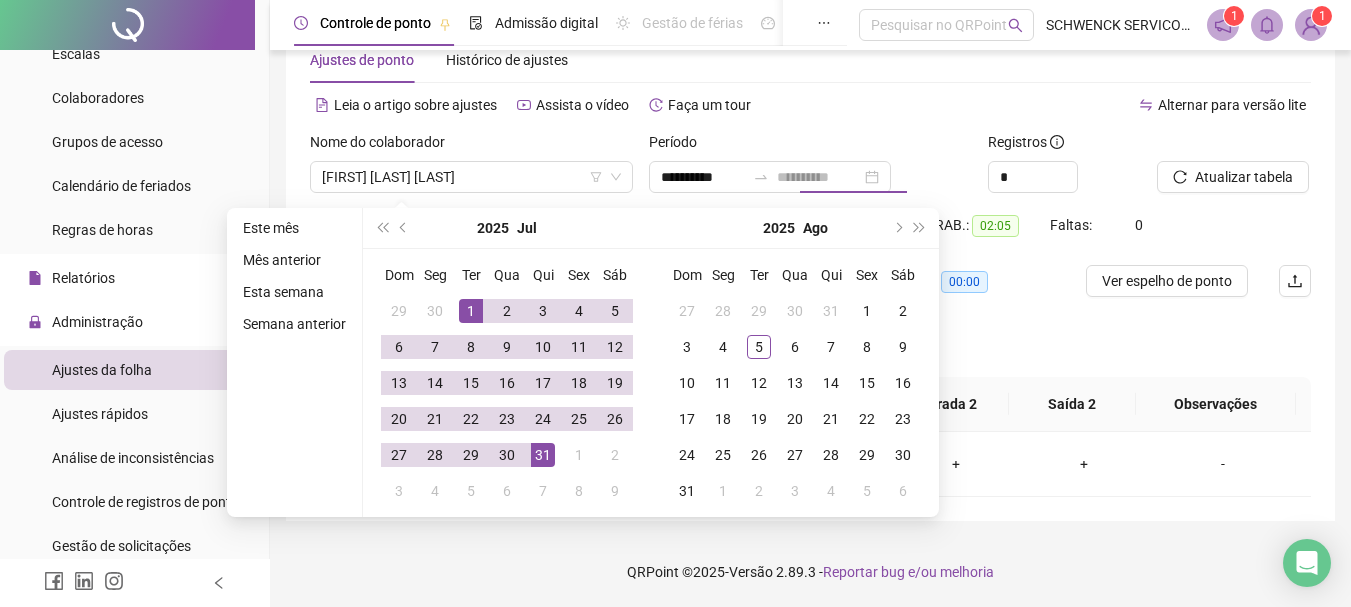 drag, startPoint x: 542, startPoint y: 460, endPoint x: 1269, endPoint y: 263, distance: 753.21844 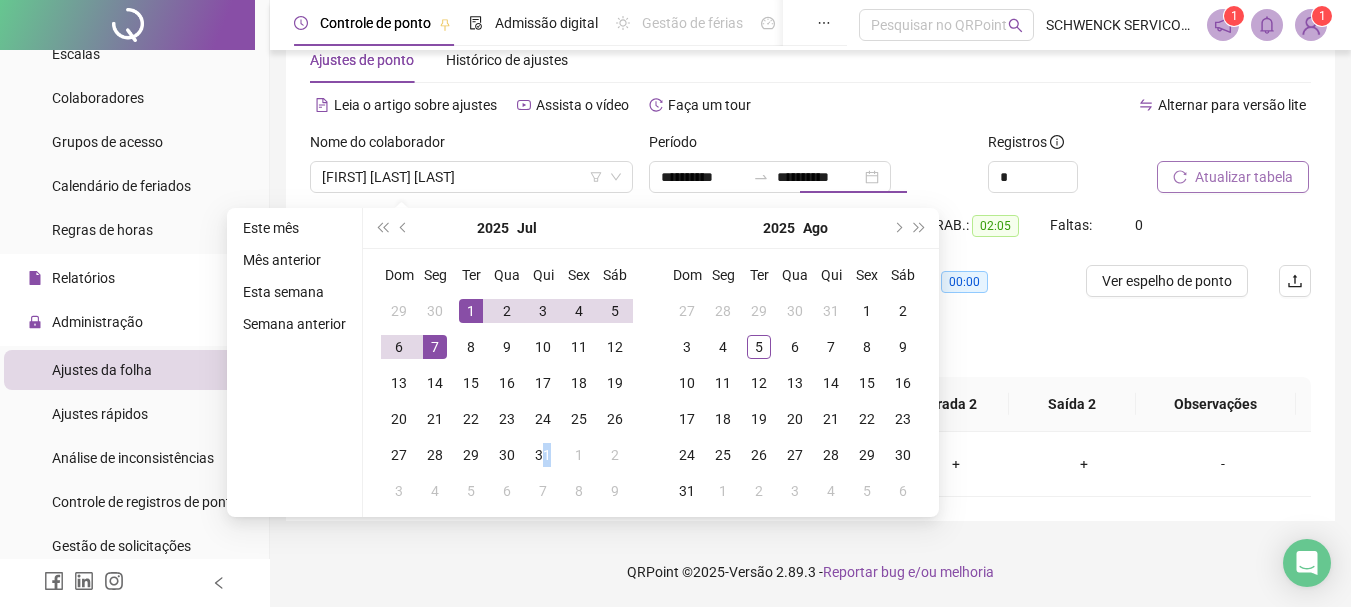 type on "**********" 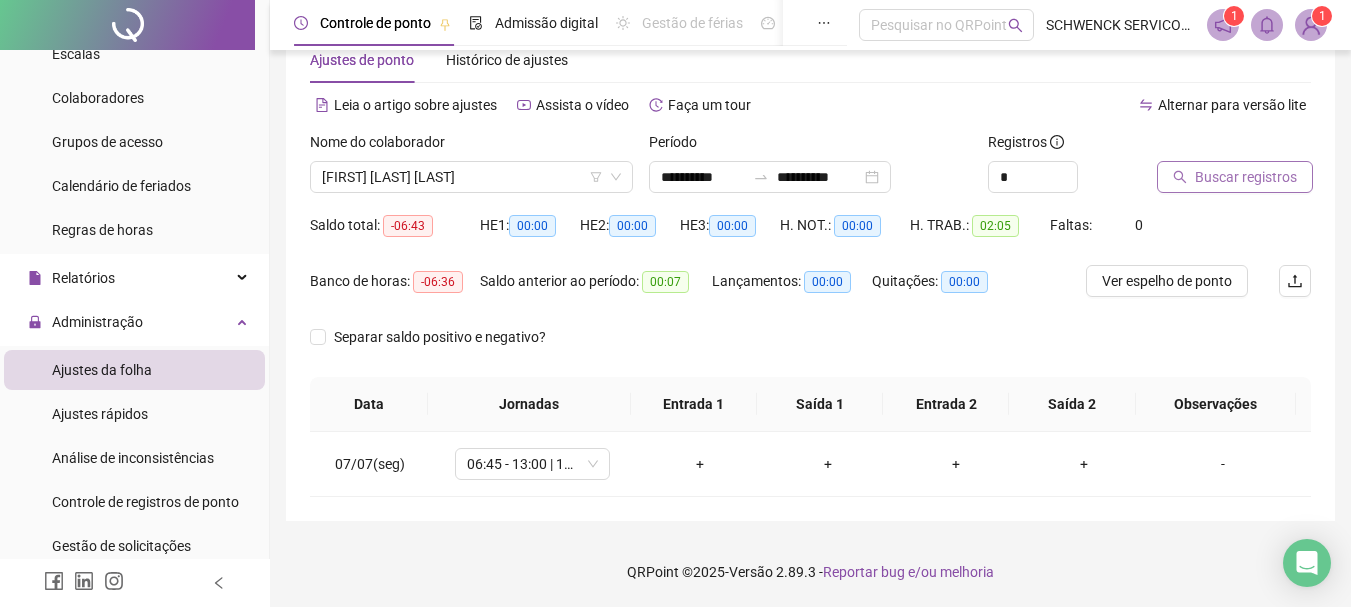 click on "Buscar registros" at bounding box center (1246, 177) 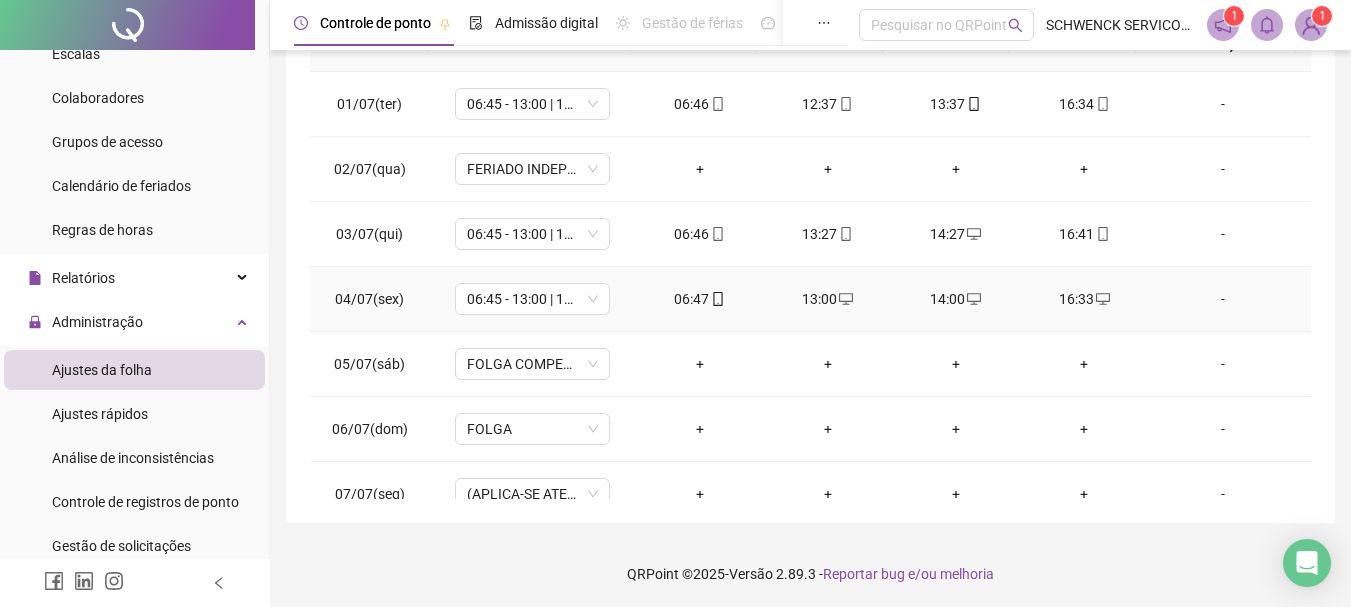 scroll, scrollTop: 415, scrollLeft: 0, axis: vertical 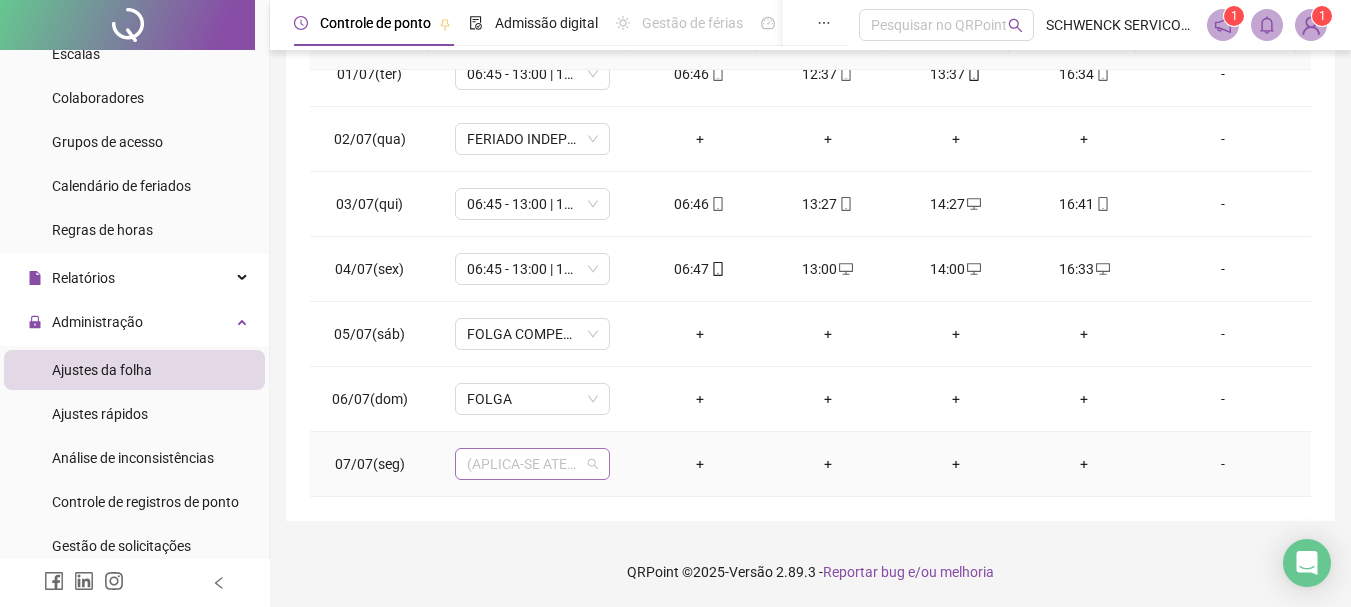 click on "(APLICA-SE ATESTADO)" at bounding box center (532, 464) 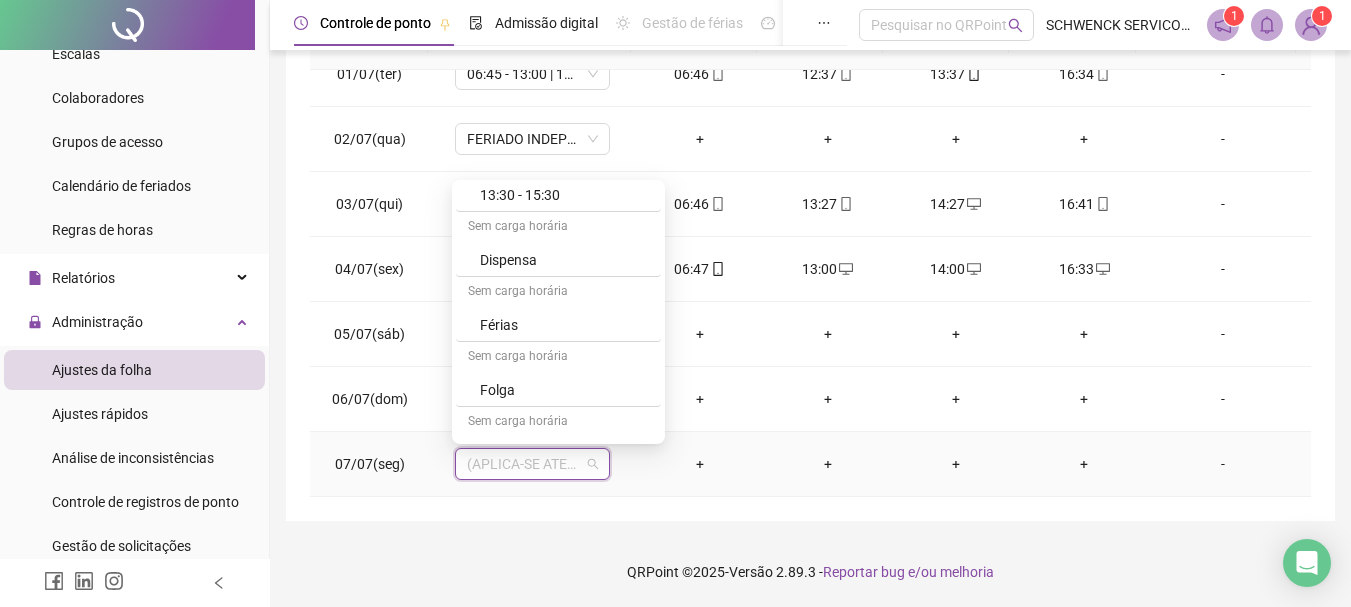 scroll, scrollTop: 2799, scrollLeft: 0, axis: vertical 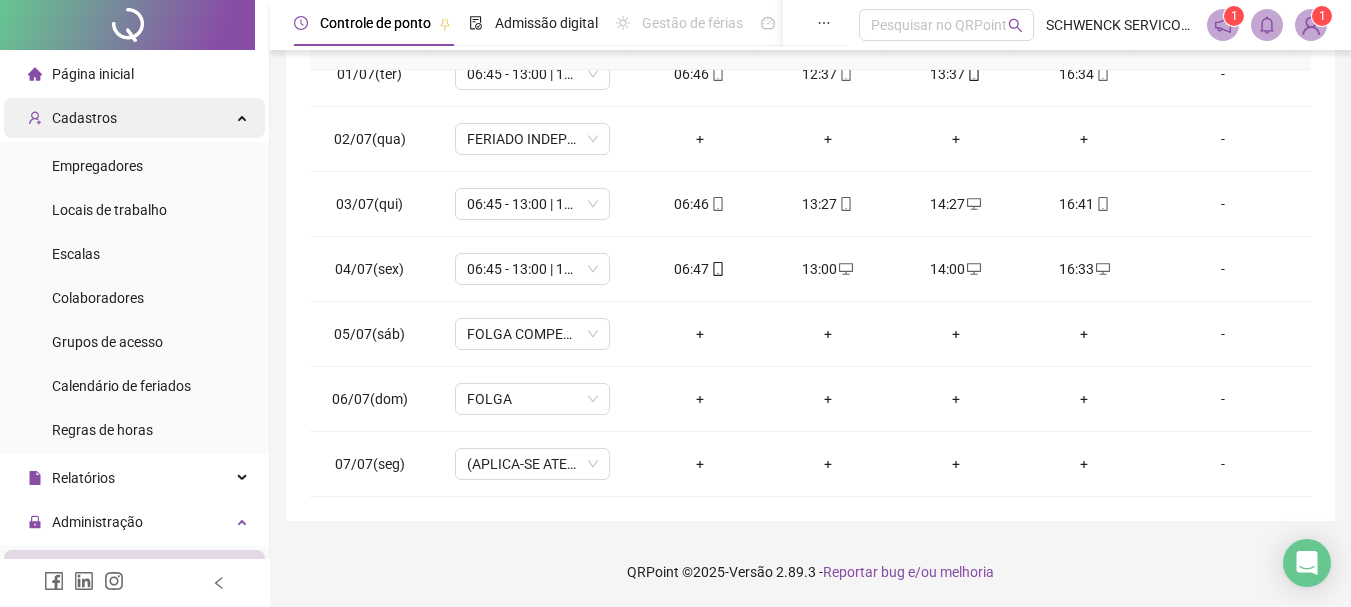 click on "Cadastros" at bounding box center [134, 118] 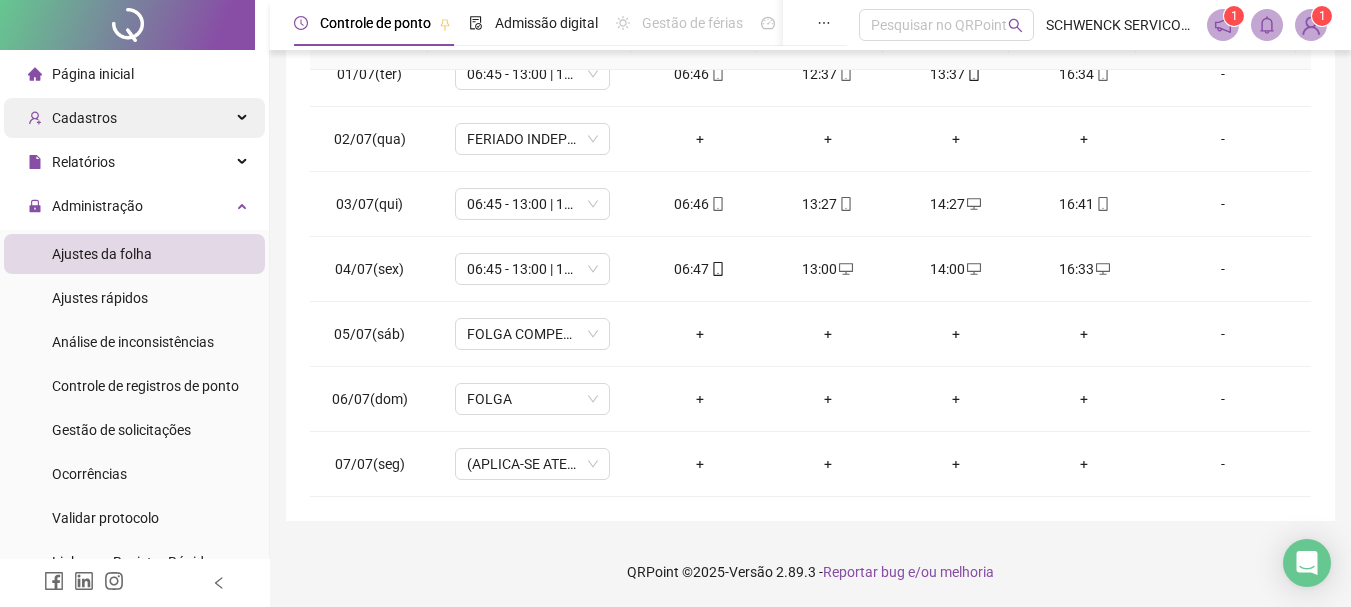 click on "Cadastros" at bounding box center [134, 118] 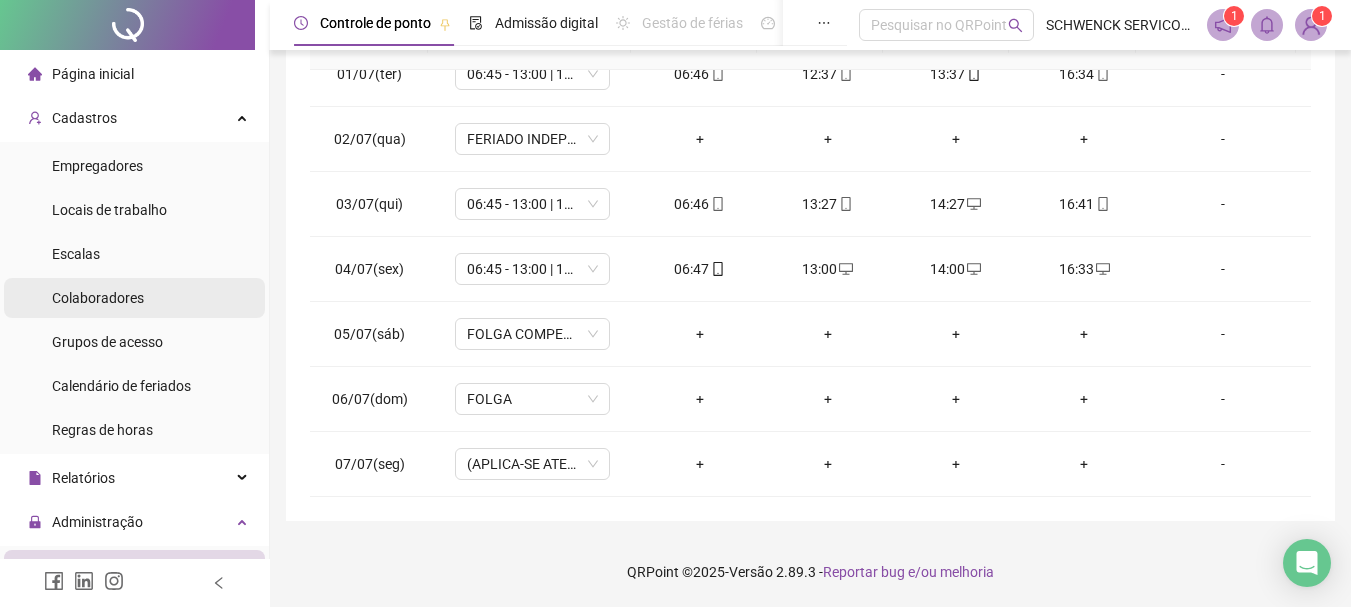 click on "Colaboradores" at bounding box center [98, 298] 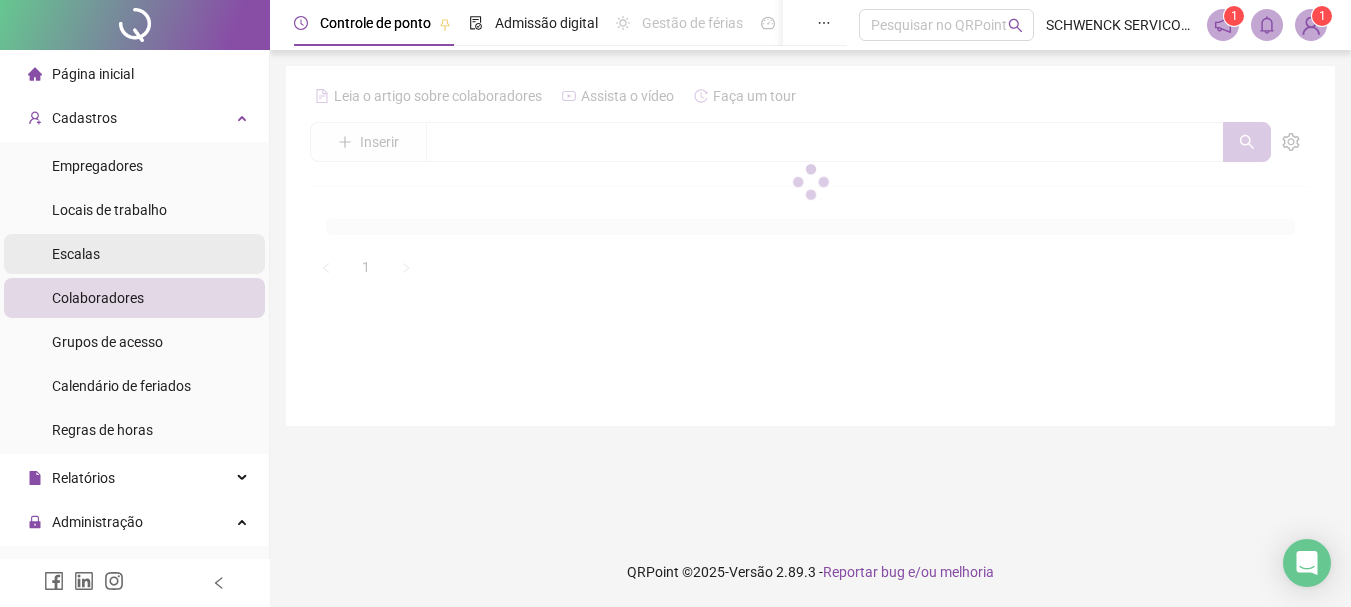scroll, scrollTop: 0, scrollLeft: 0, axis: both 